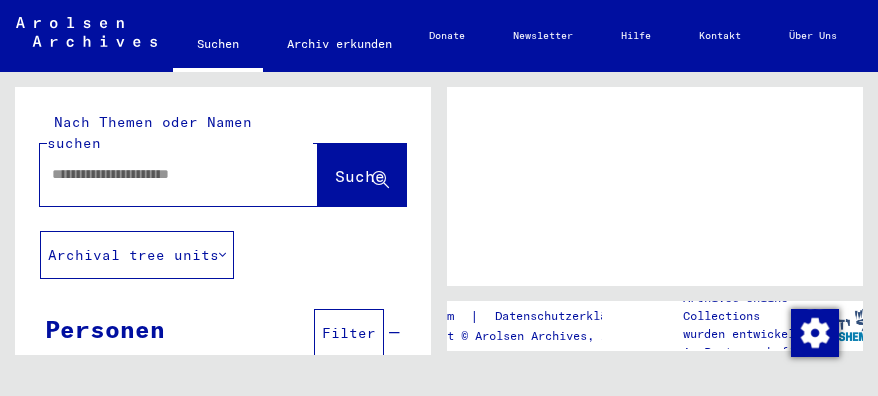 scroll, scrollTop: 0, scrollLeft: 0, axis: both 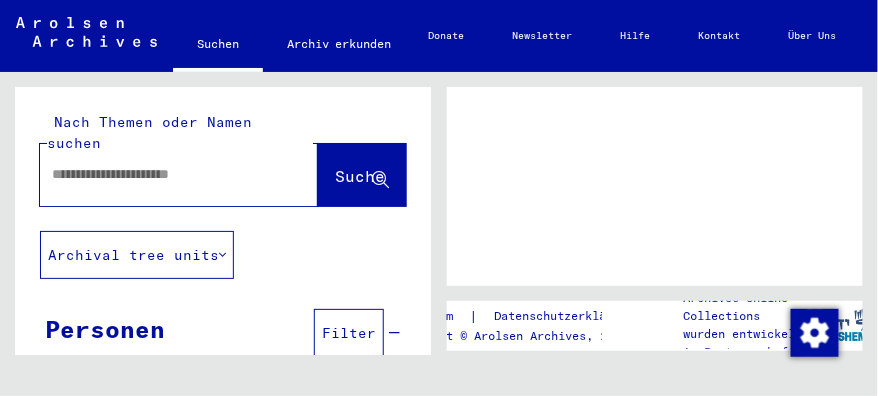 click 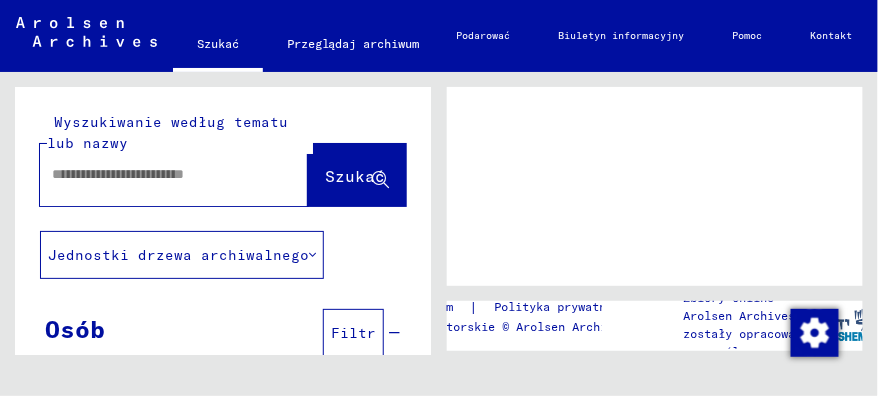 click at bounding box center [156, 174] 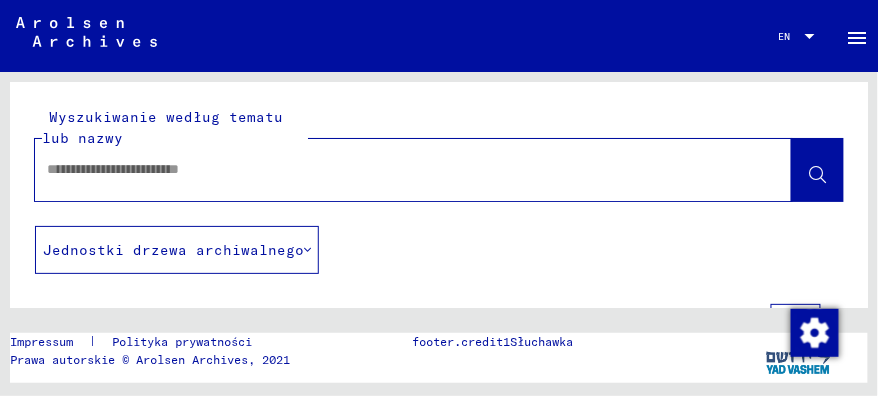 click at bounding box center [395, 169] 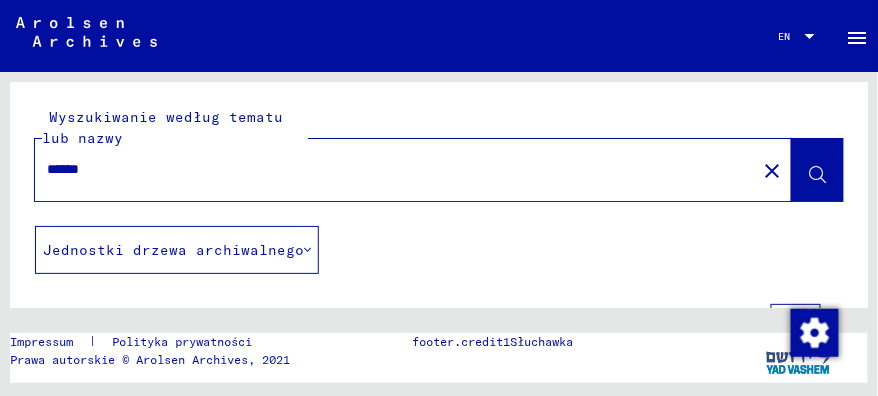 type on "******" 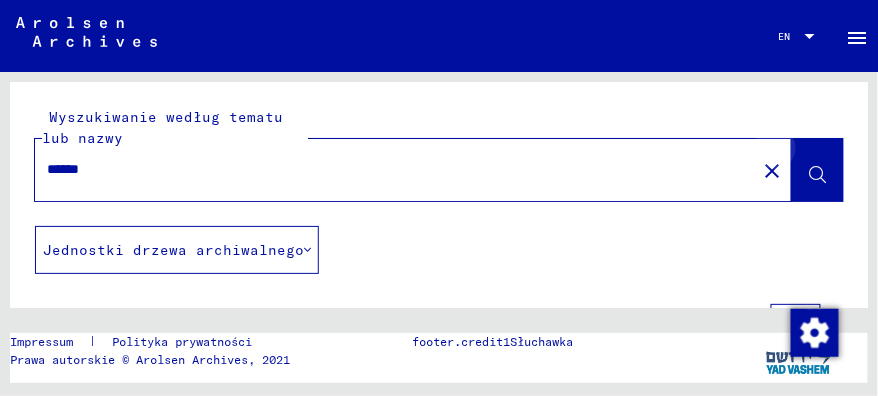 click 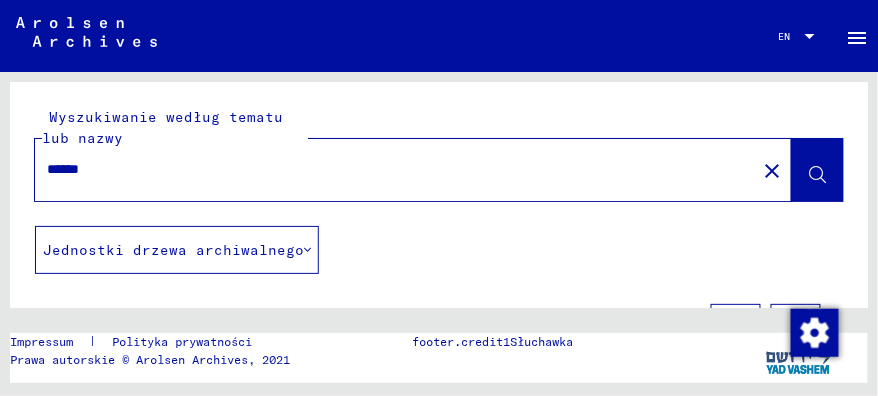 click 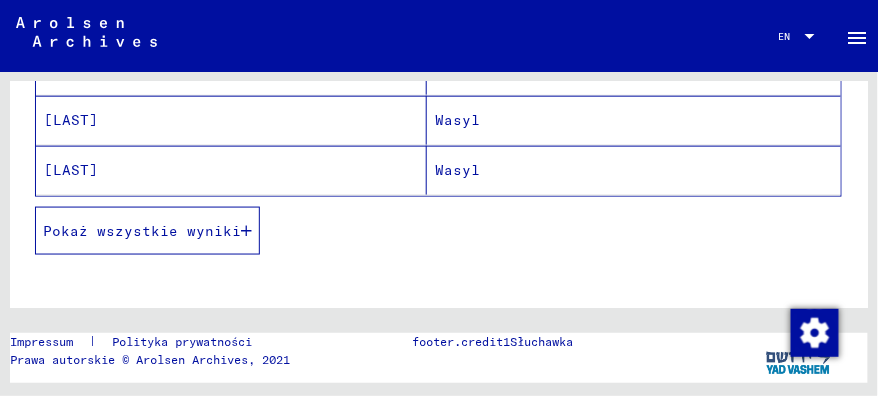 scroll, scrollTop: 480, scrollLeft: 0, axis: vertical 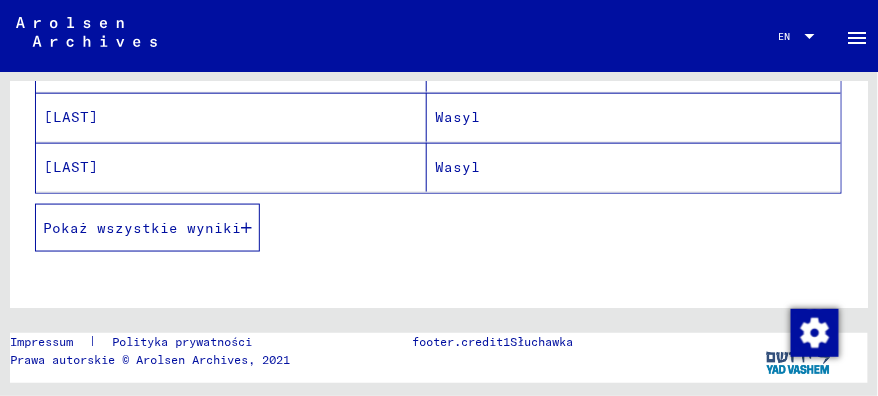 click on "[LAST]" 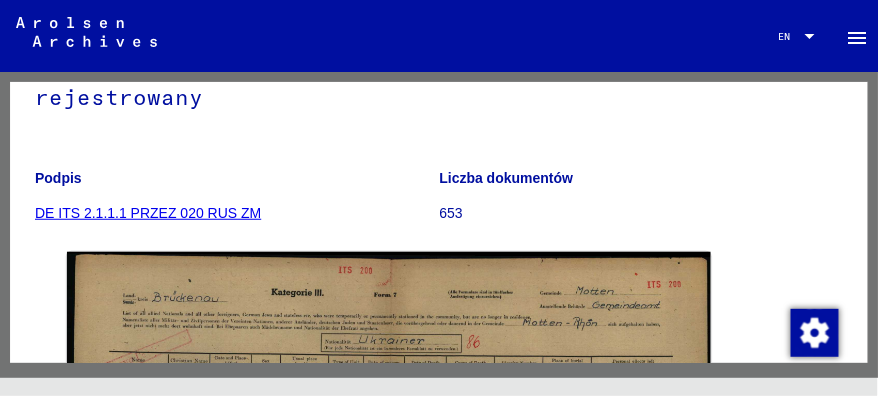 scroll, scrollTop: 240, scrollLeft: 0, axis: vertical 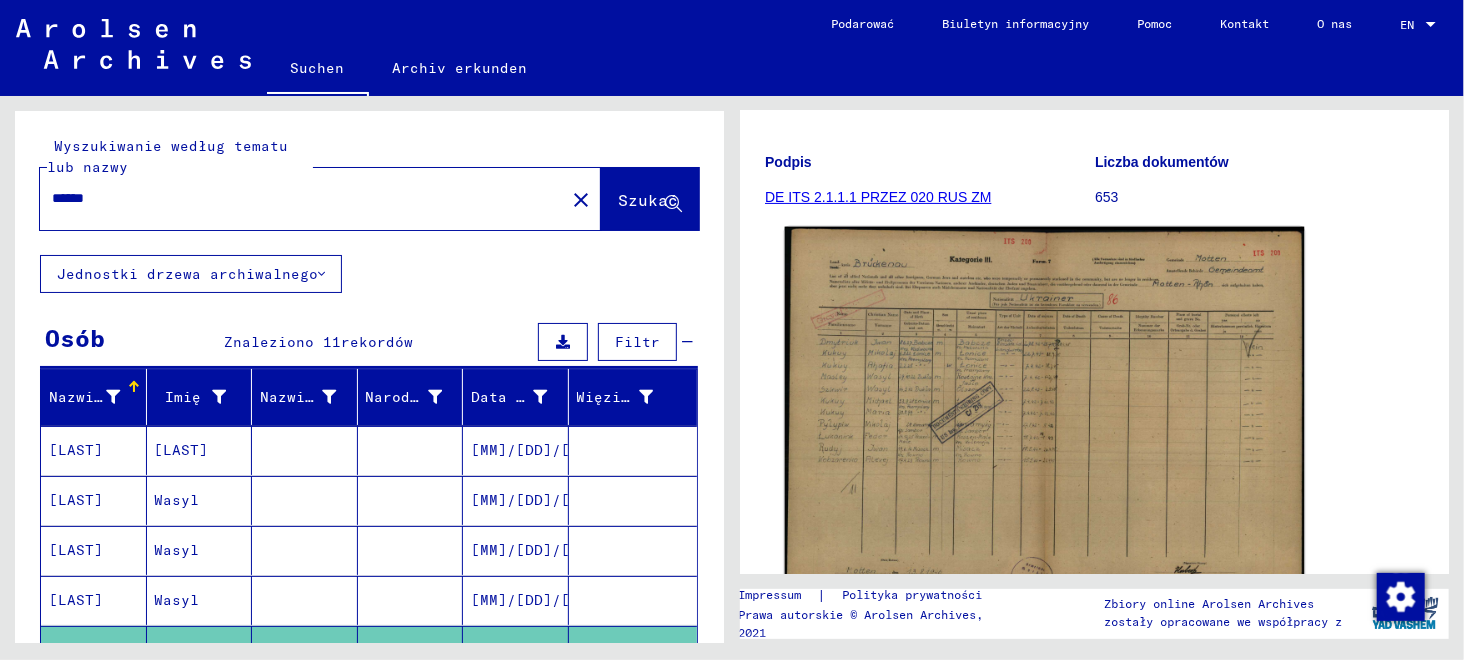 click 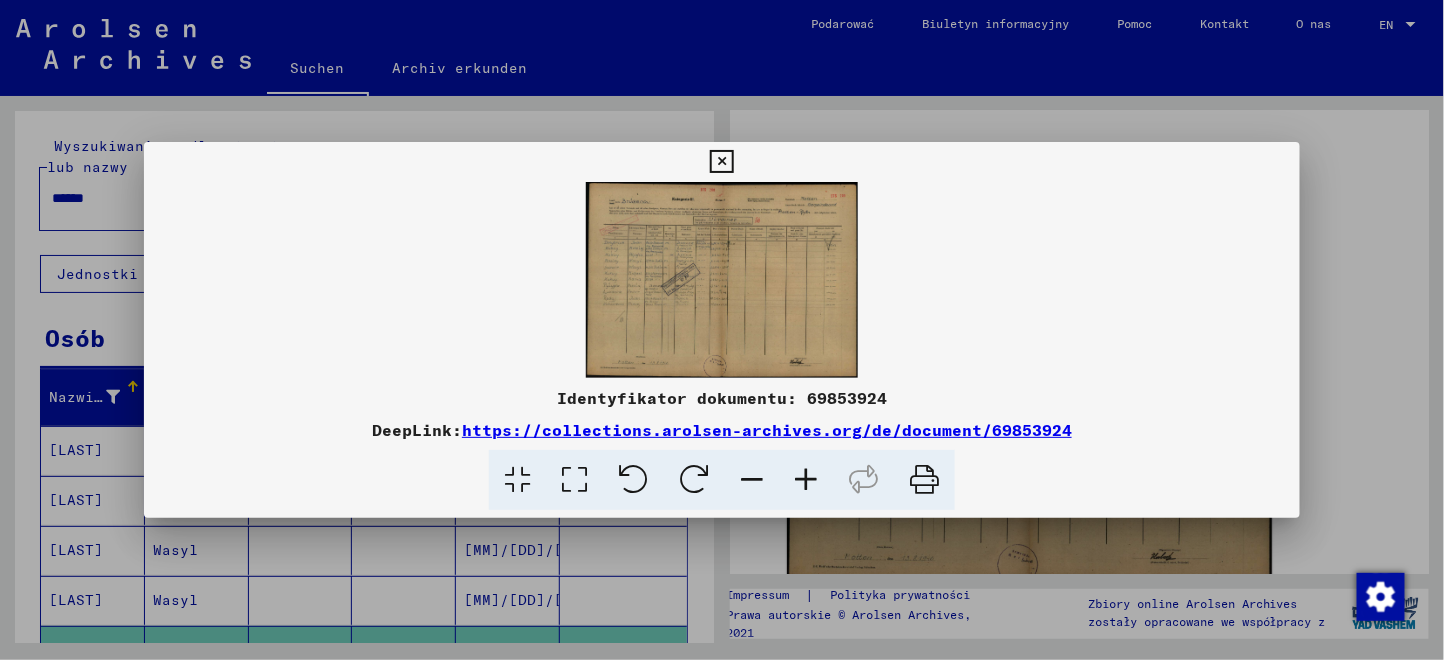 click at bounding box center [806, 480] 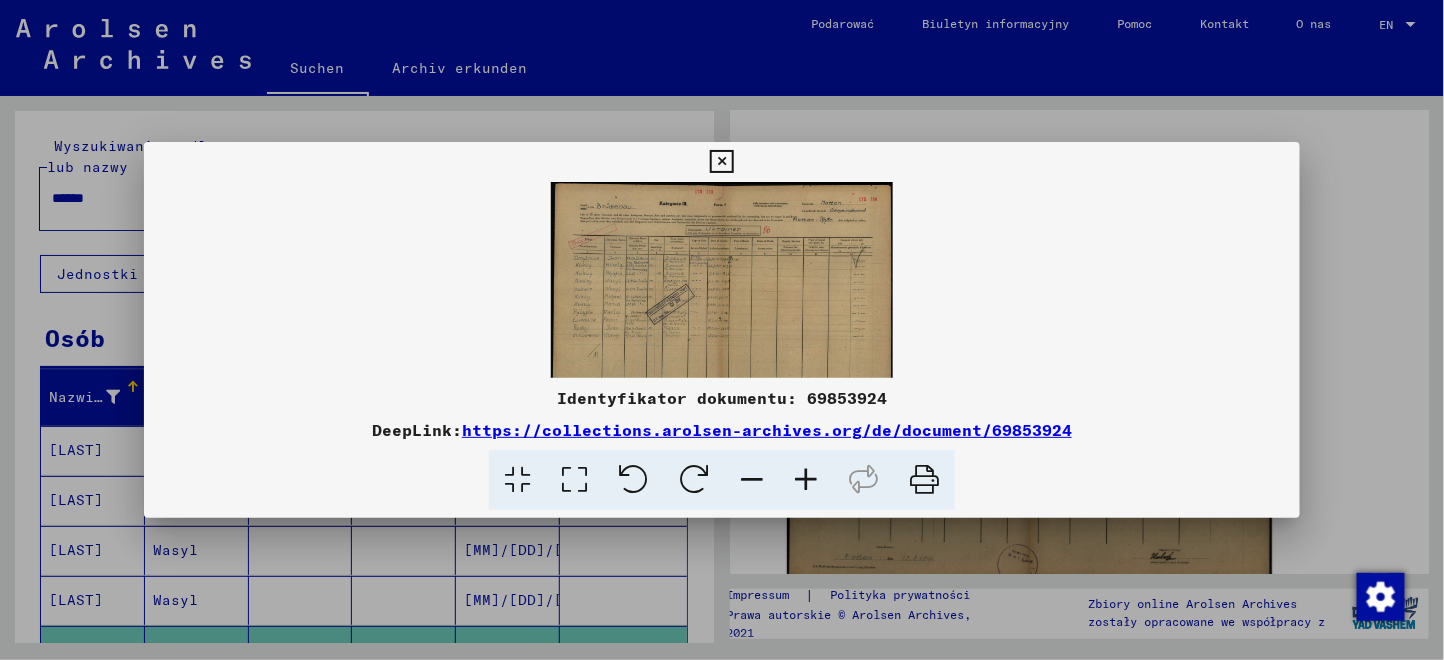 click at bounding box center (806, 480) 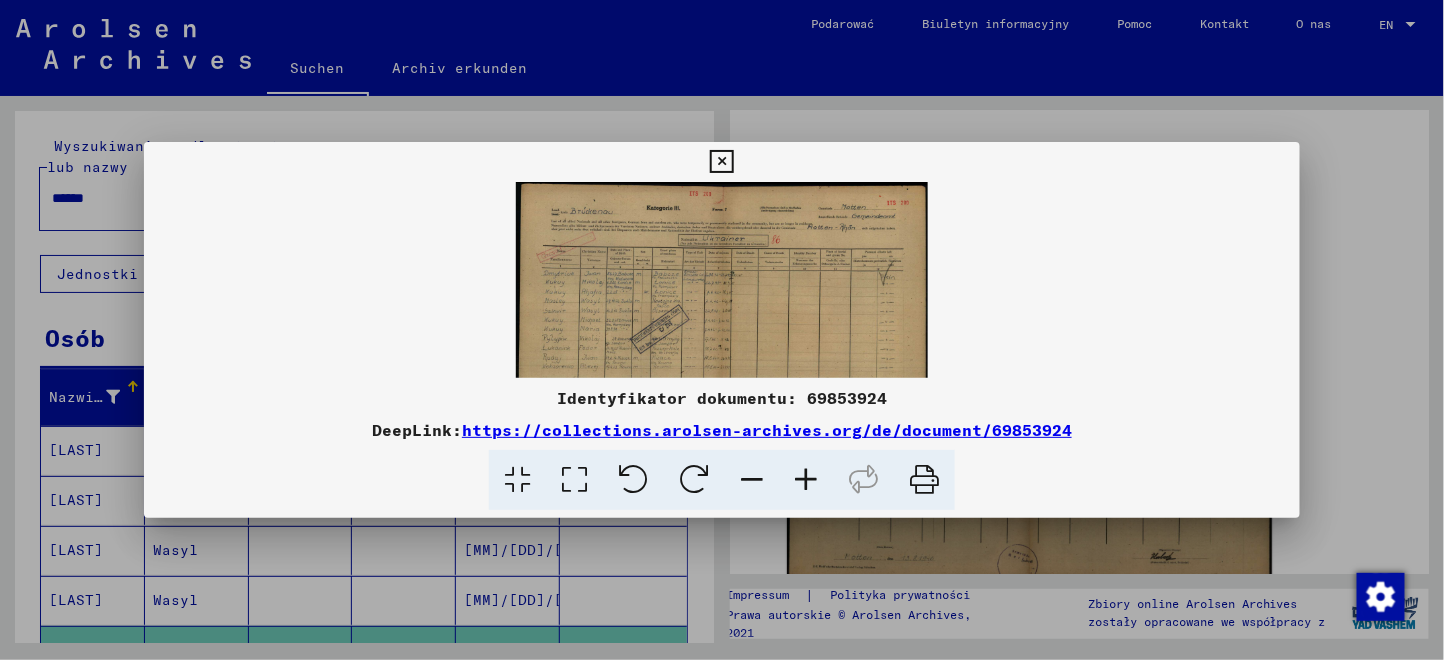 click at bounding box center [806, 480] 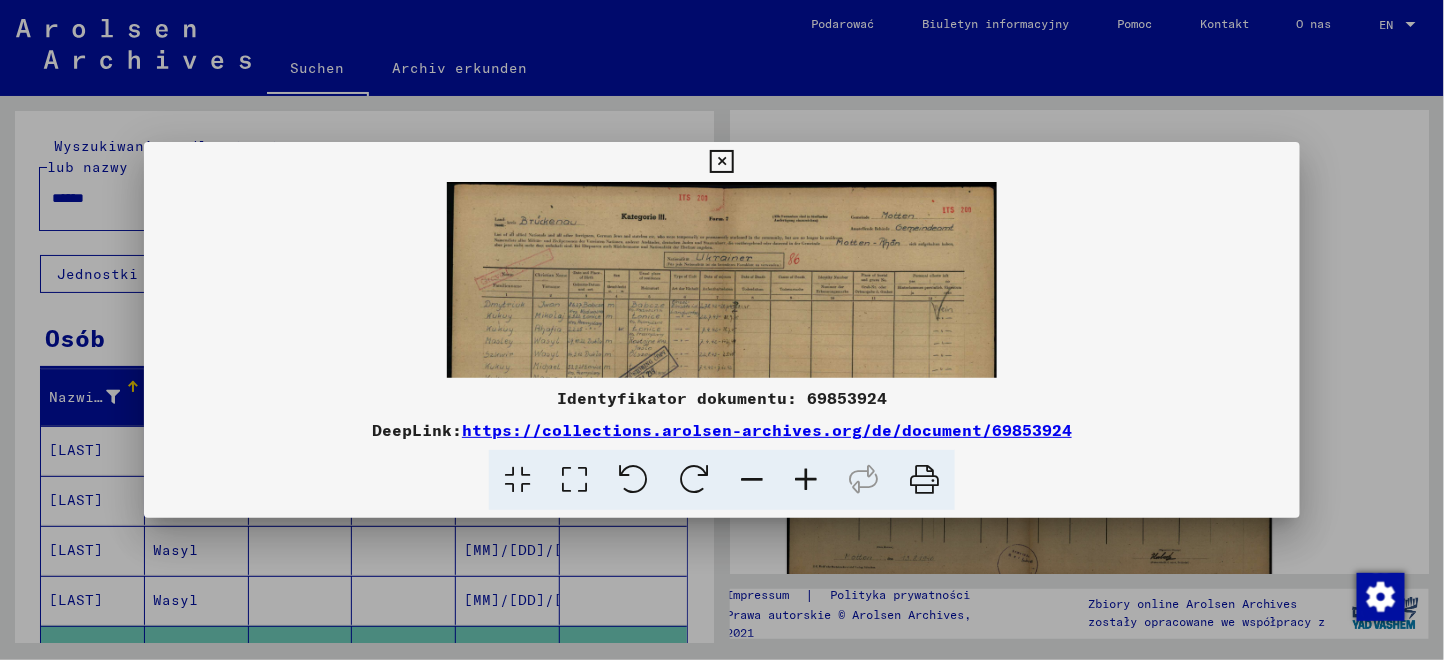 click at bounding box center (806, 480) 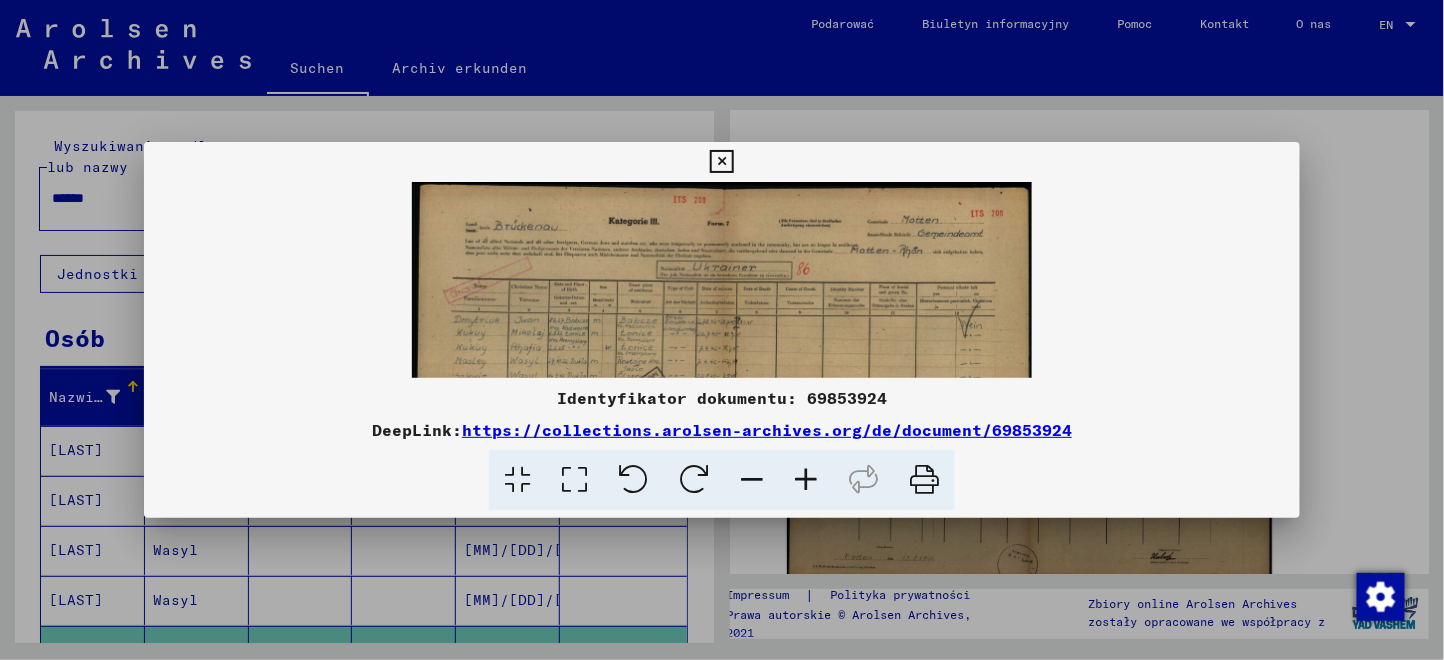 click at bounding box center [806, 480] 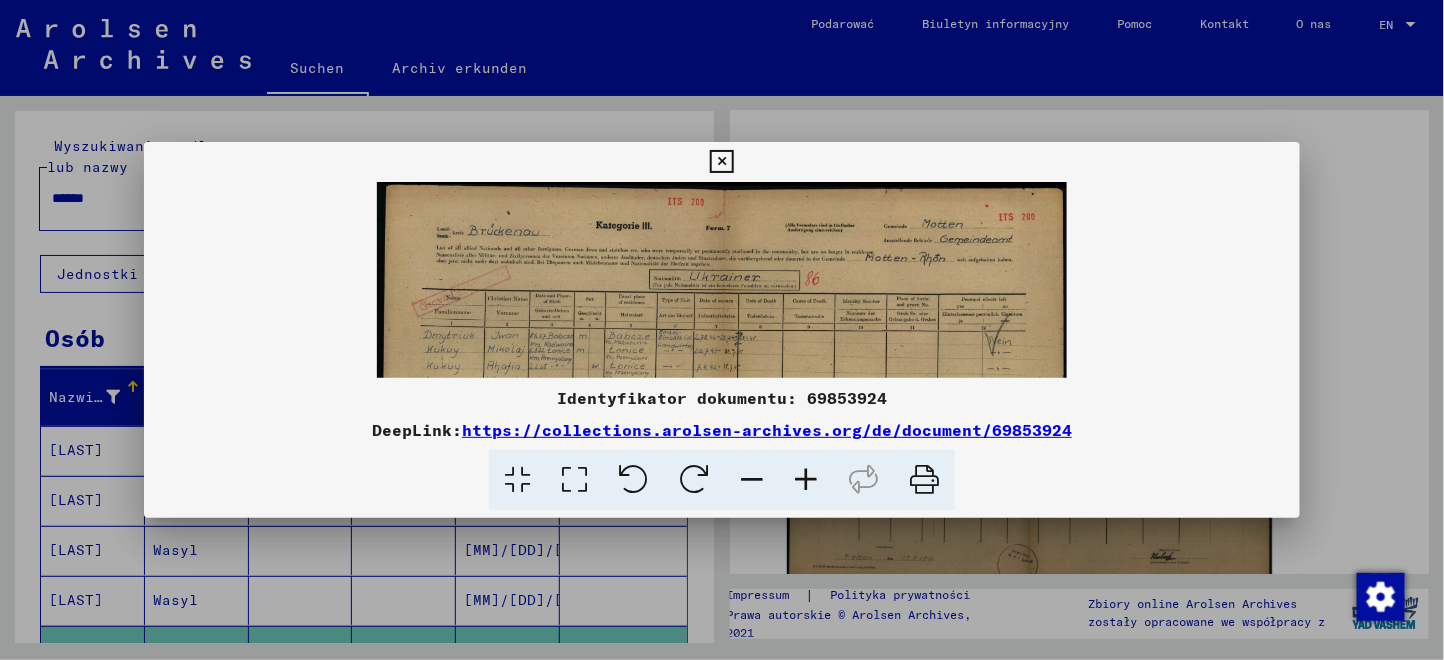 click at bounding box center (806, 480) 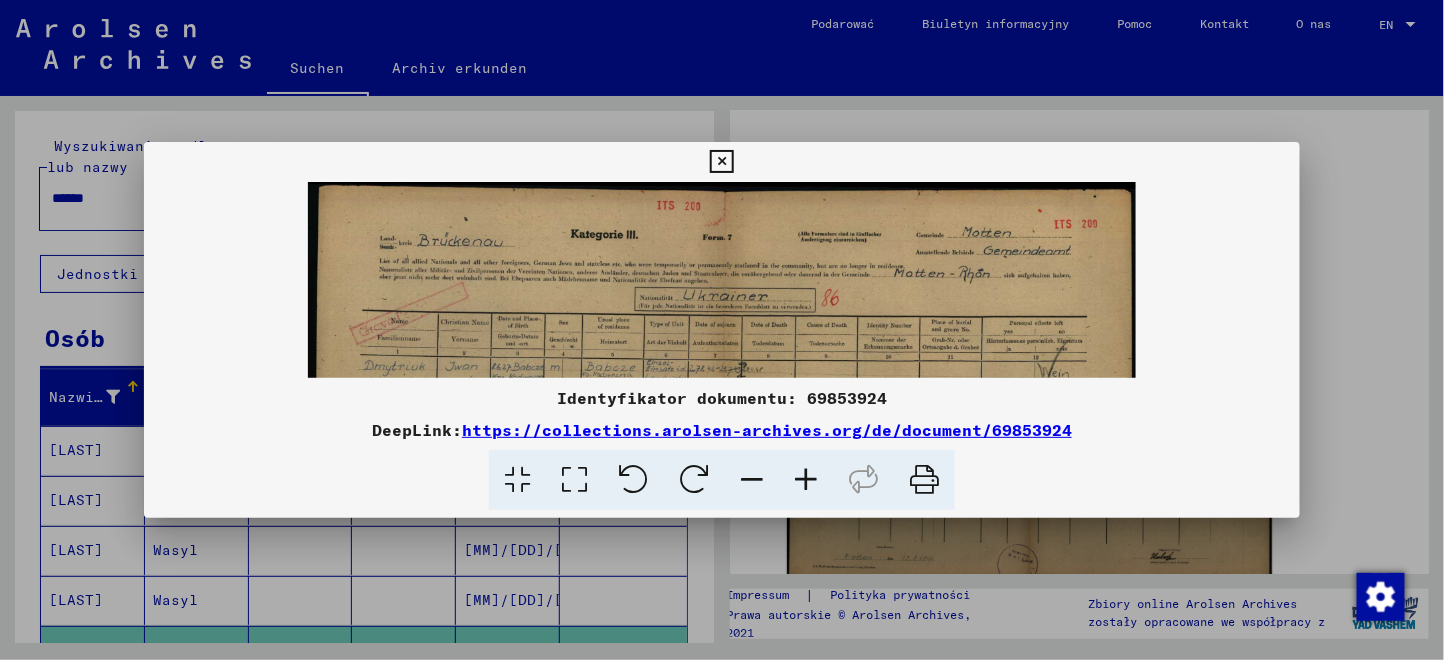 click at bounding box center [806, 480] 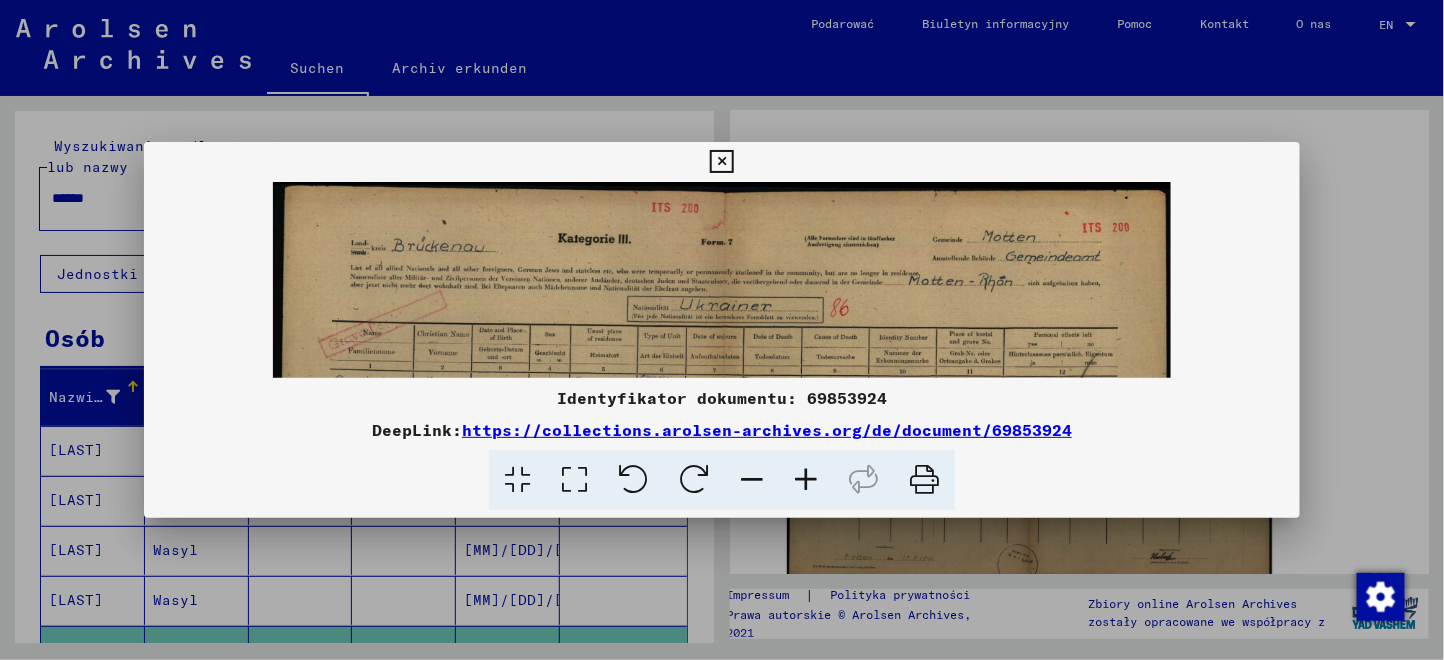 click at bounding box center [806, 480] 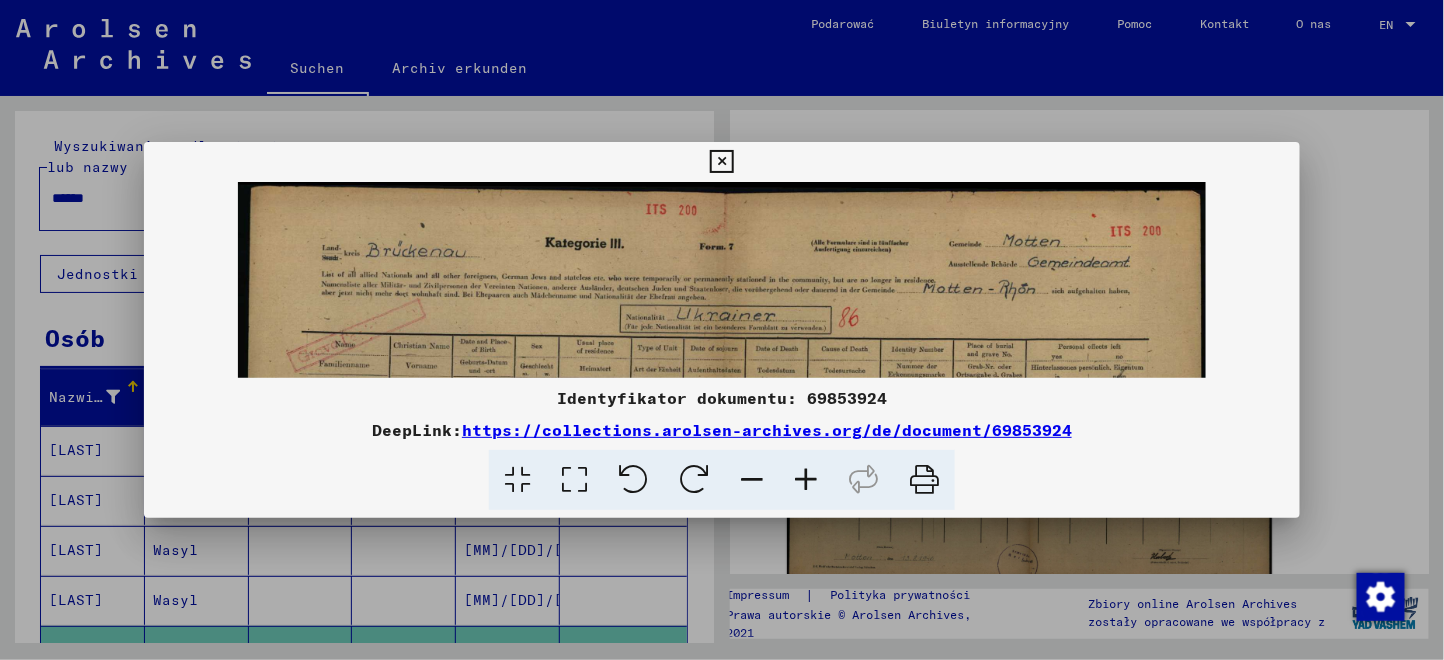 click at bounding box center (806, 480) 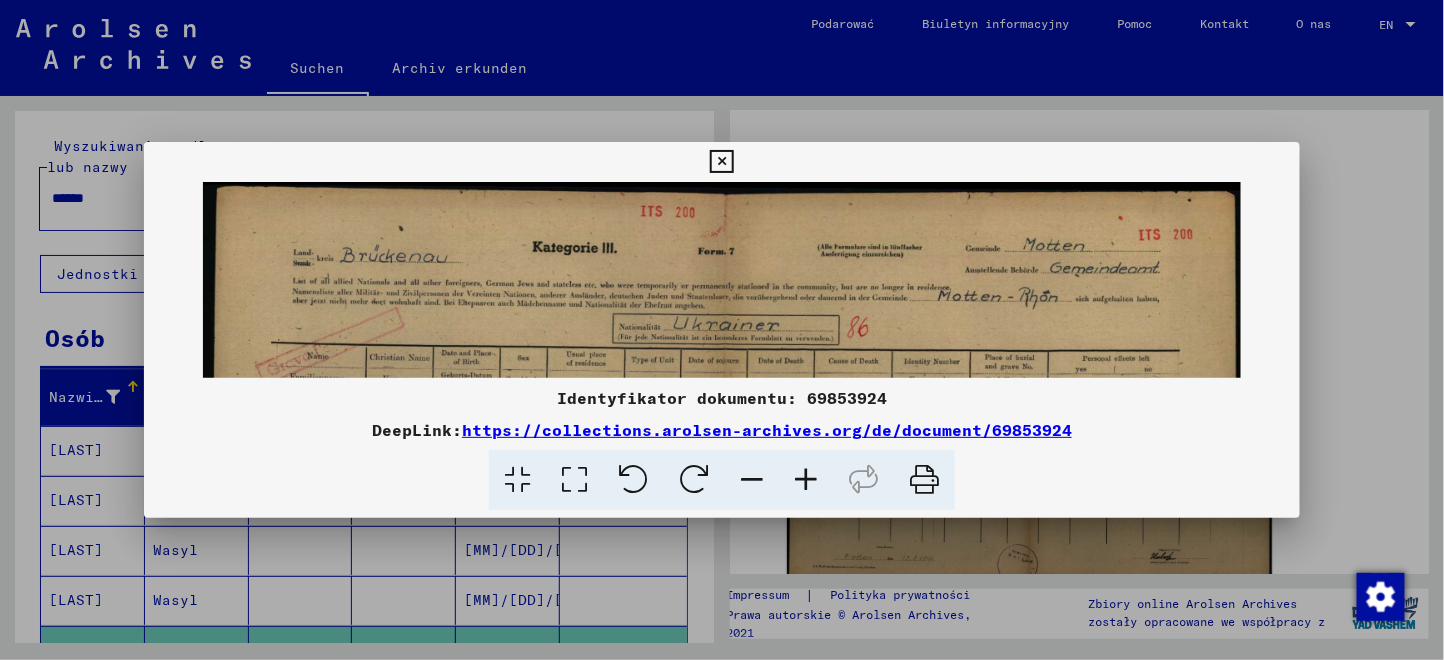 click at bounding box center (806, 480) 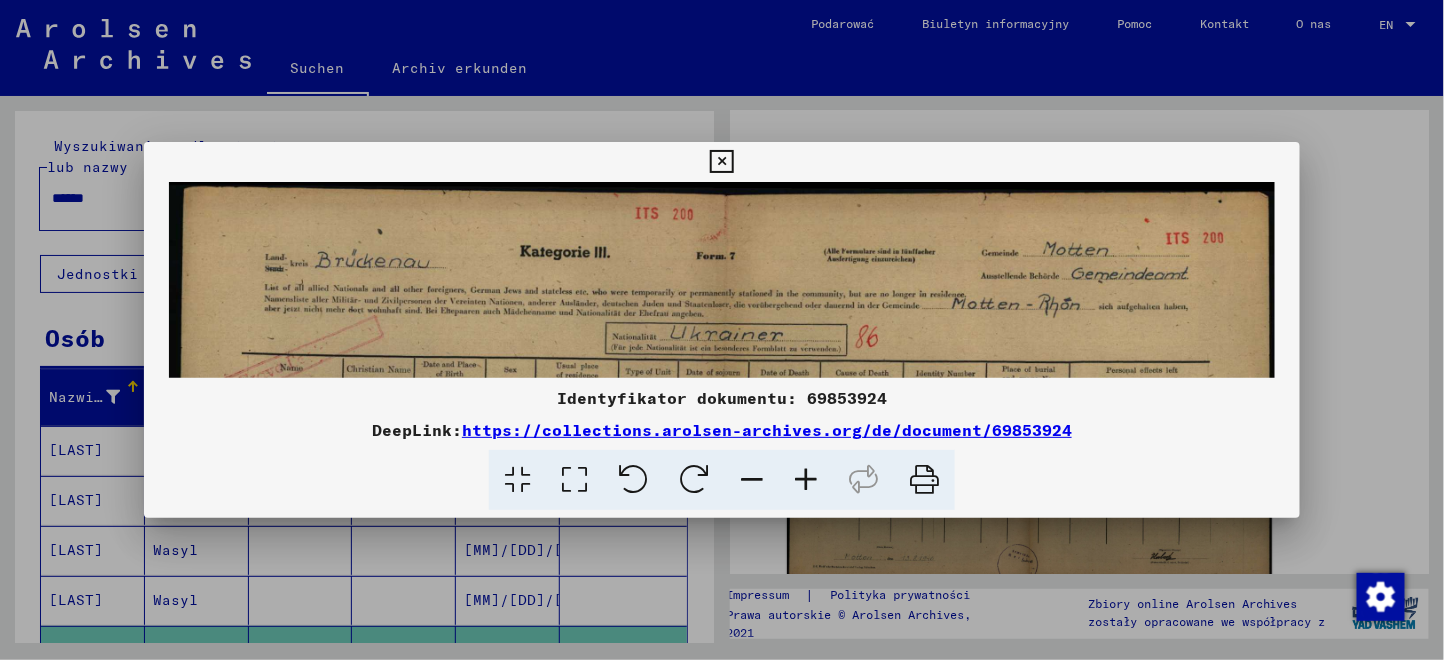 click at bounding box center [806, 480] 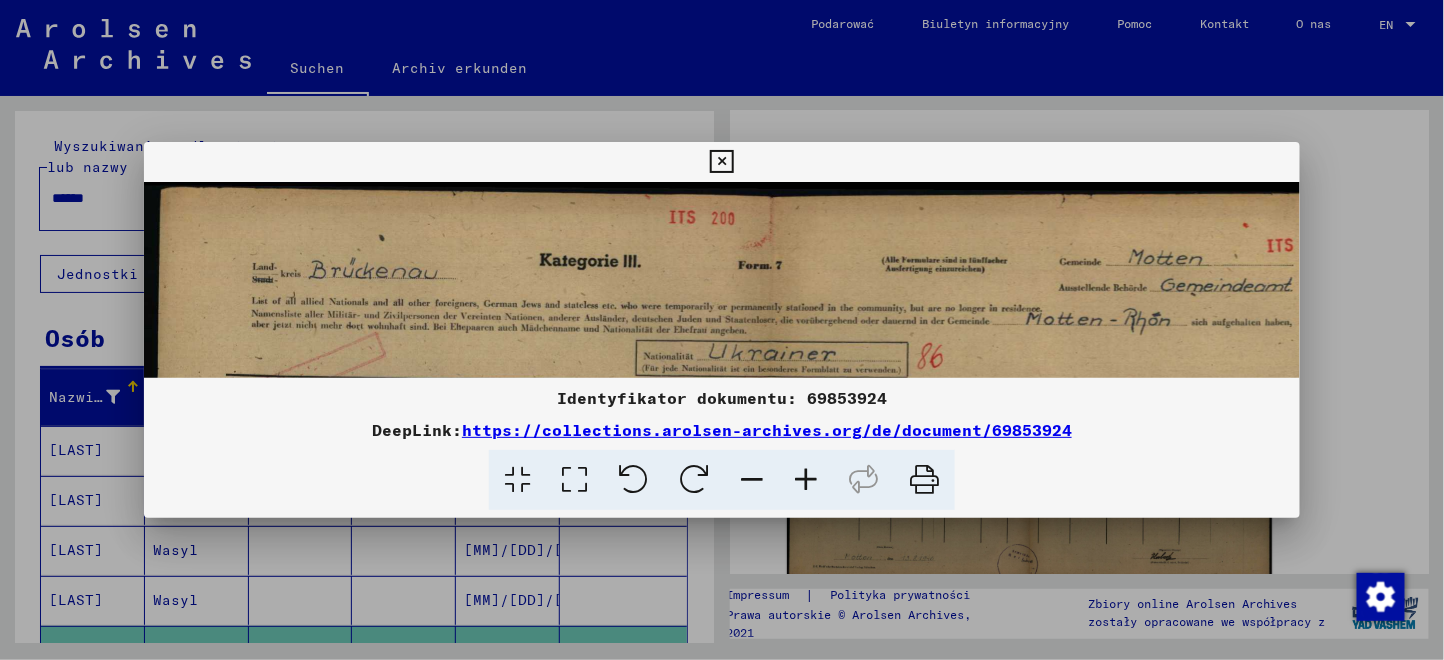 click at bounding box center [806, 480] 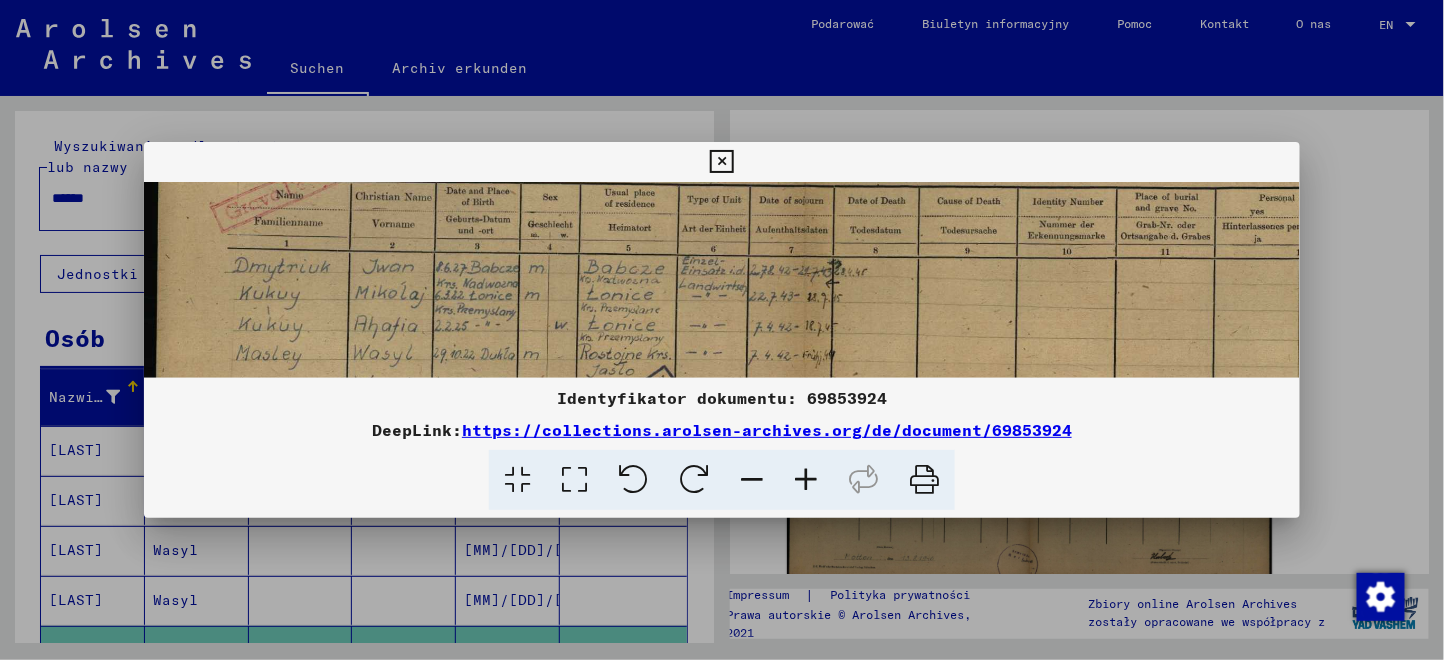 drag, startPoint x: 743, startPoint y: 314, endPoint x: 777, endPoint y: 78, distance: 238.43657 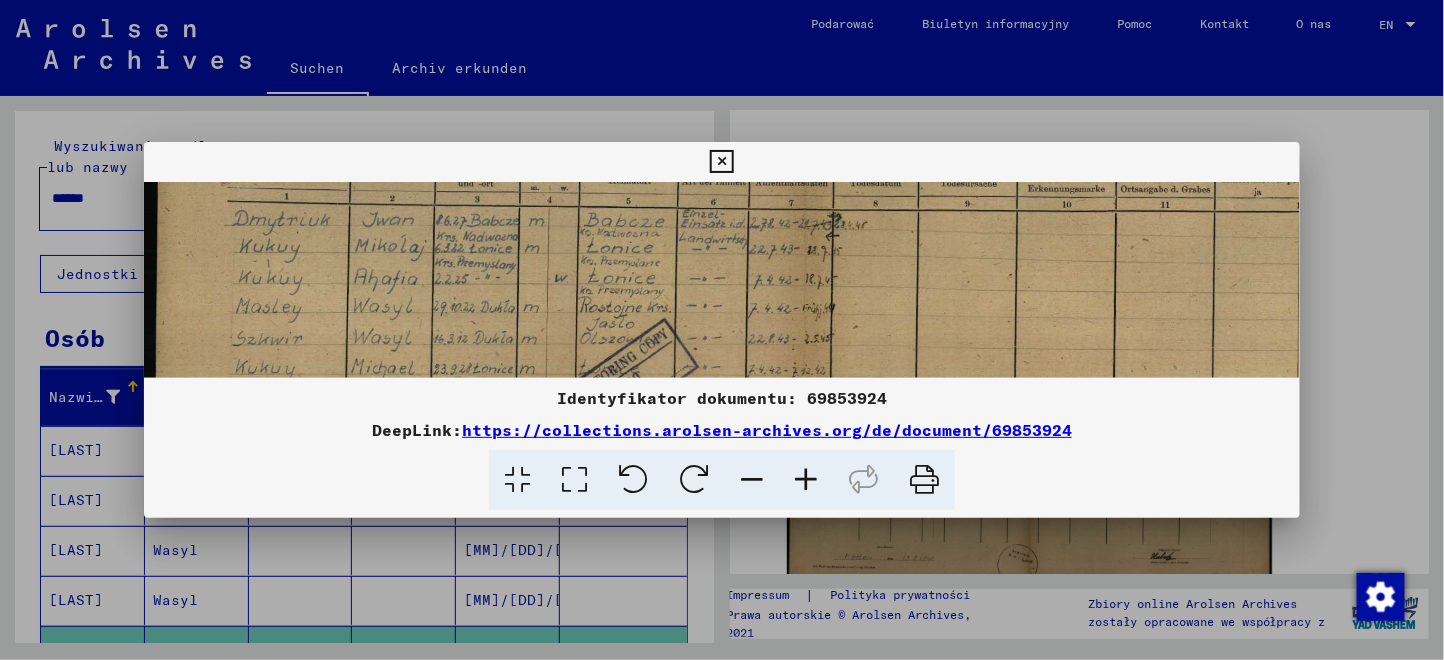 scroll, scrollTop: 257, scrollLeft: 0, axis: vertical 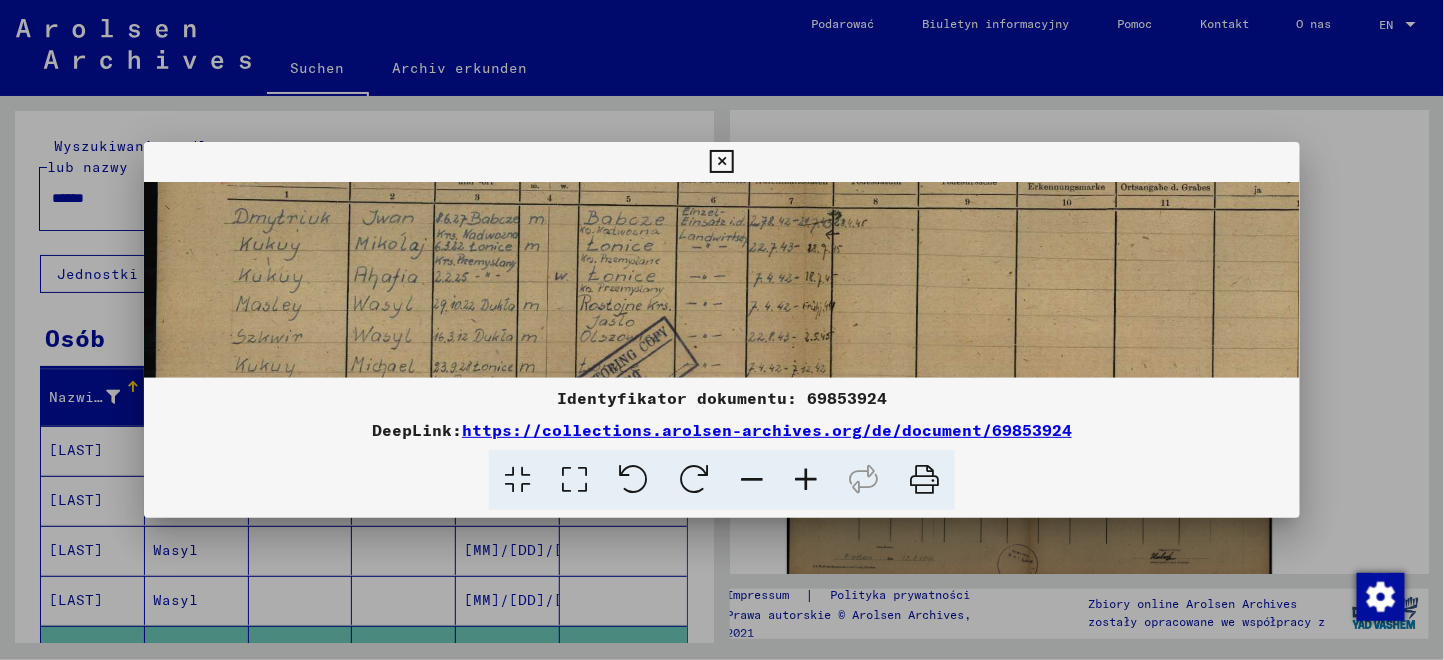 drag, startPoint x: 617, startPoint y: 275, endPoint x: 701, endPoint y: 252, distance: 87.0919 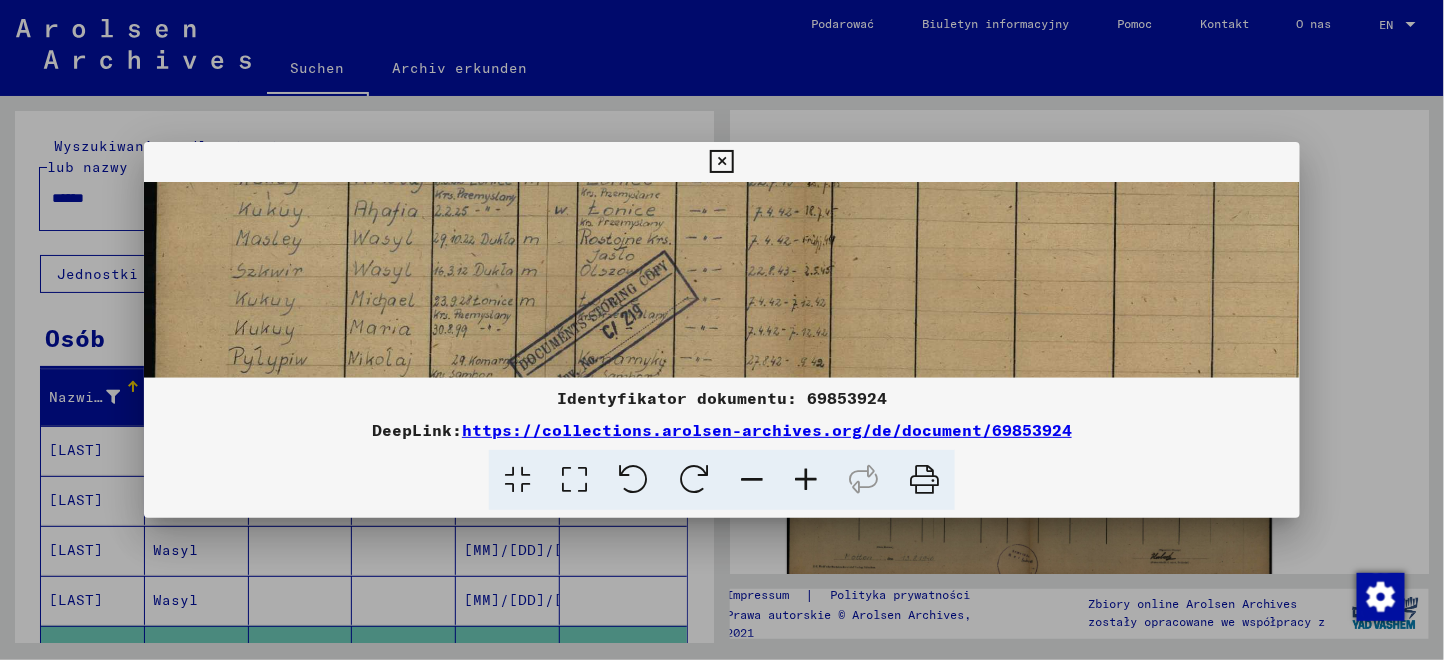 scroll, scrollTop: 334, scrollLeft: 0, axis: vertical 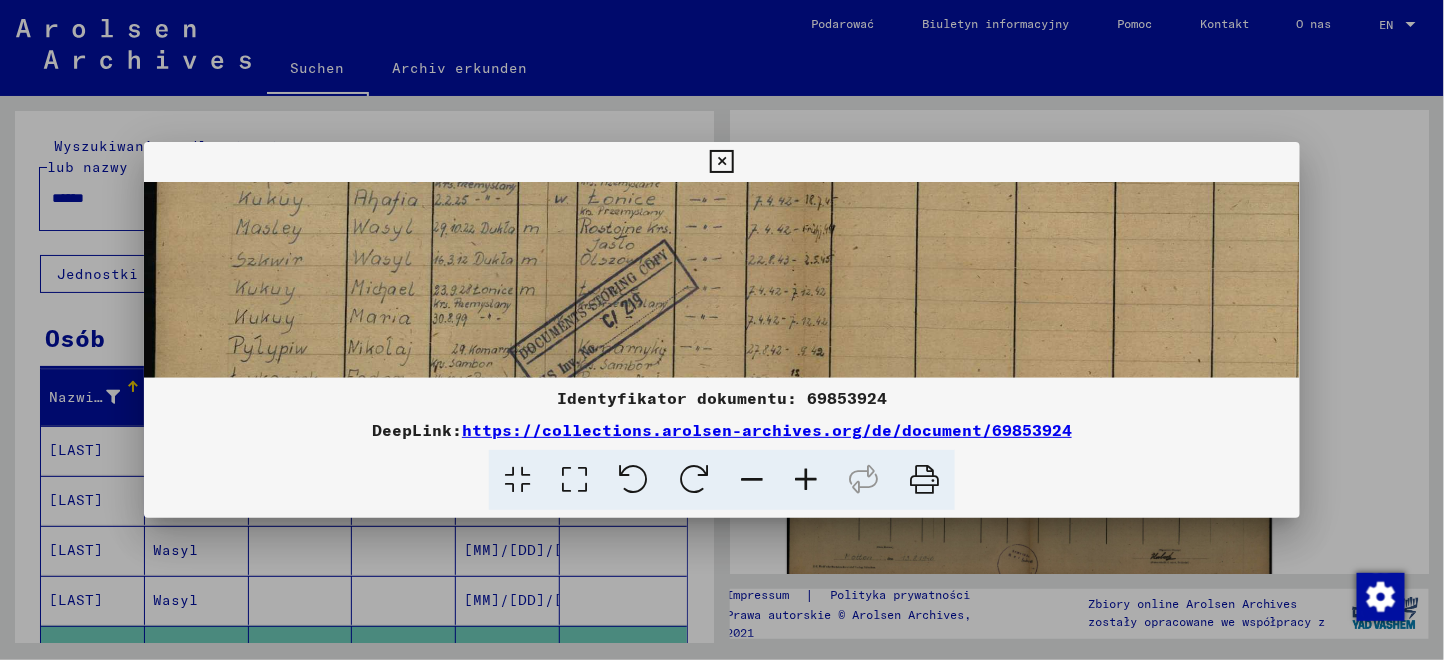 drag, startPoint x: 566, startPoint y: 274, endPoint x: 519, endPoint y: 220, distance: 71.5891 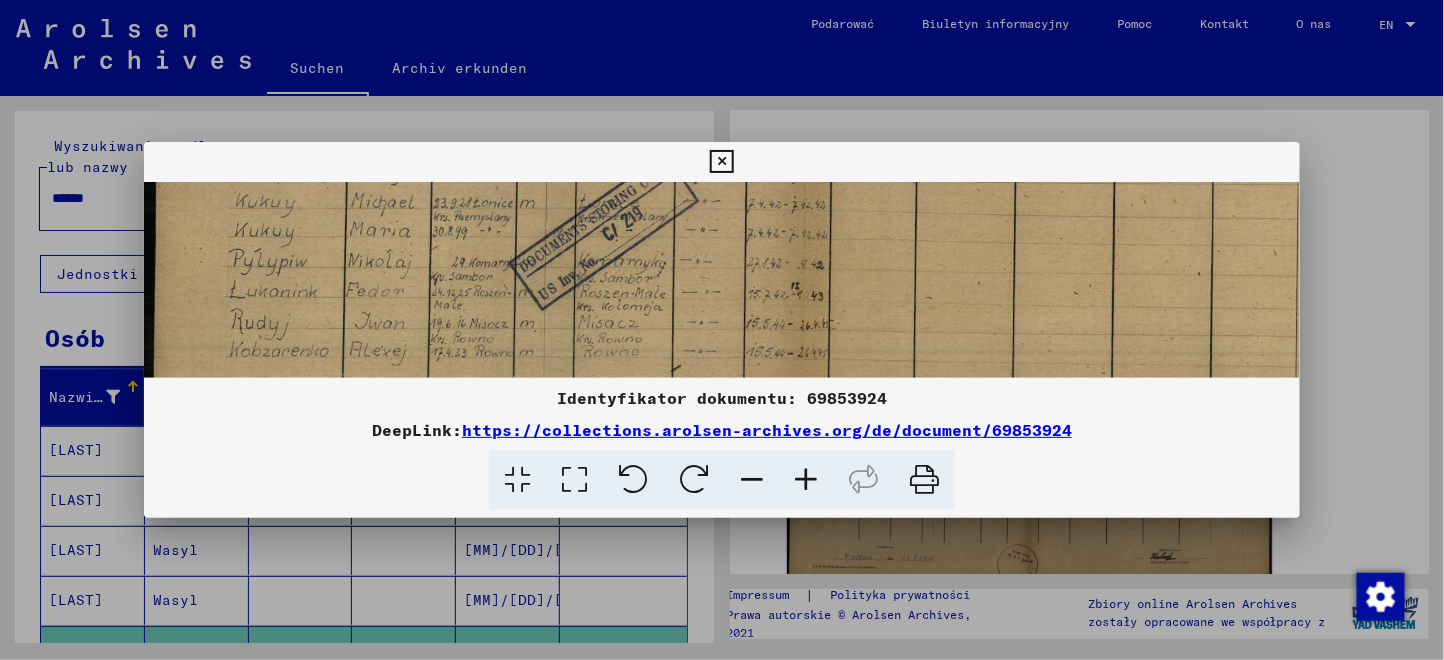 drag, startPoint x: 492, startPoint y: 266, endPoint x: 537, endPoint y: 186, distance: 91.787796 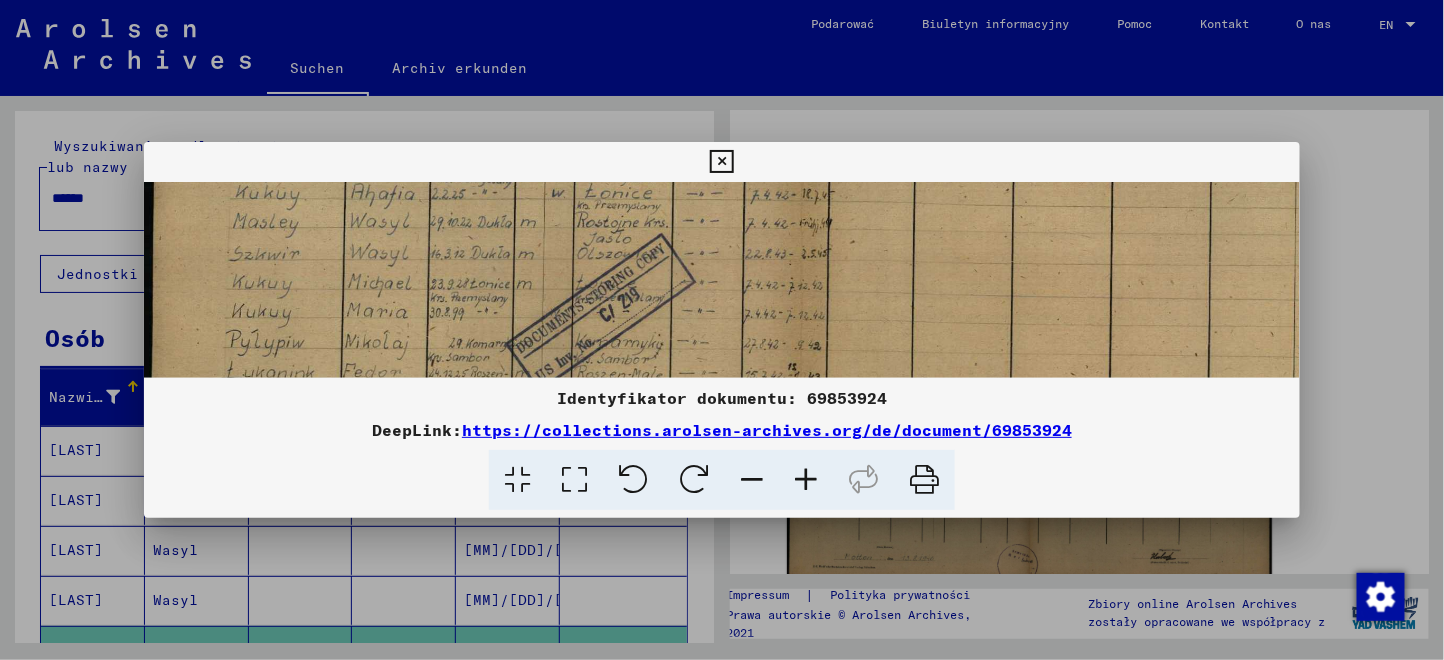 scroll, scrollTop: 329, scrollLeft: 3, axis: both 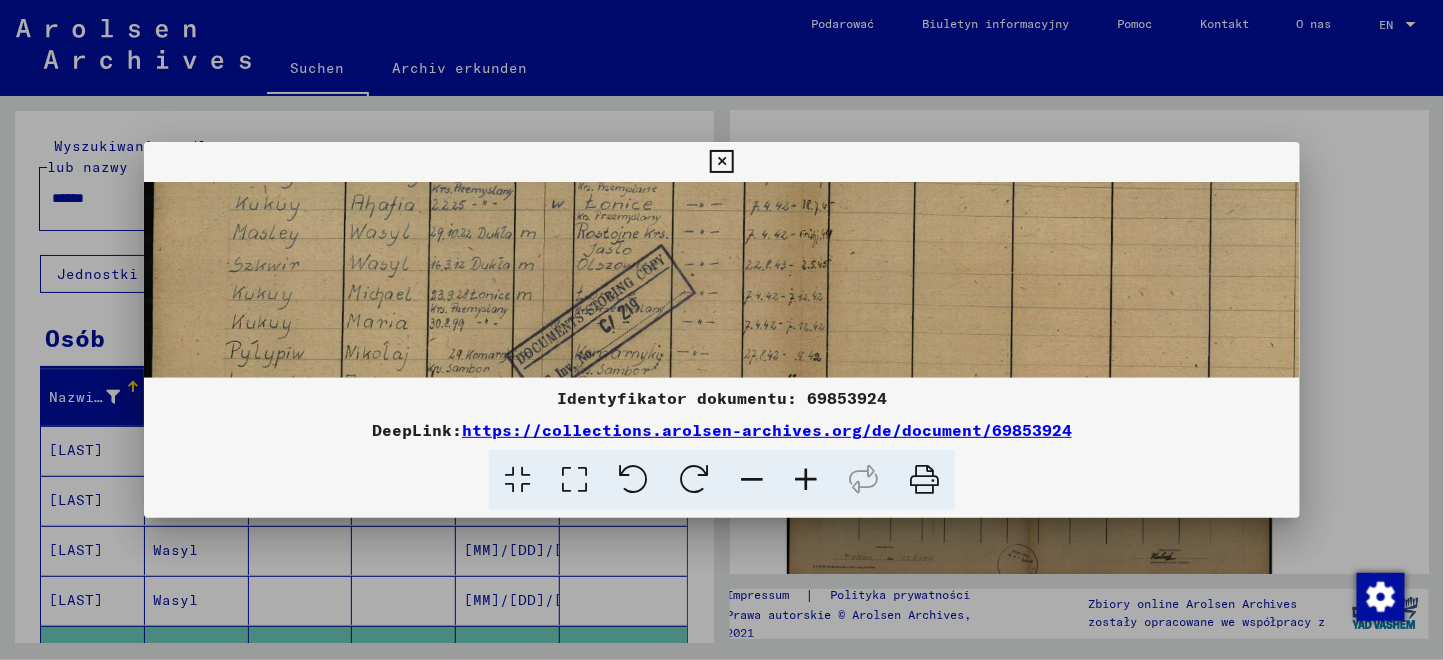 drag, startPoint x: 451, startPoint y: 284, endPoint x: 478, endPoint y: 378, distance: 97.80082 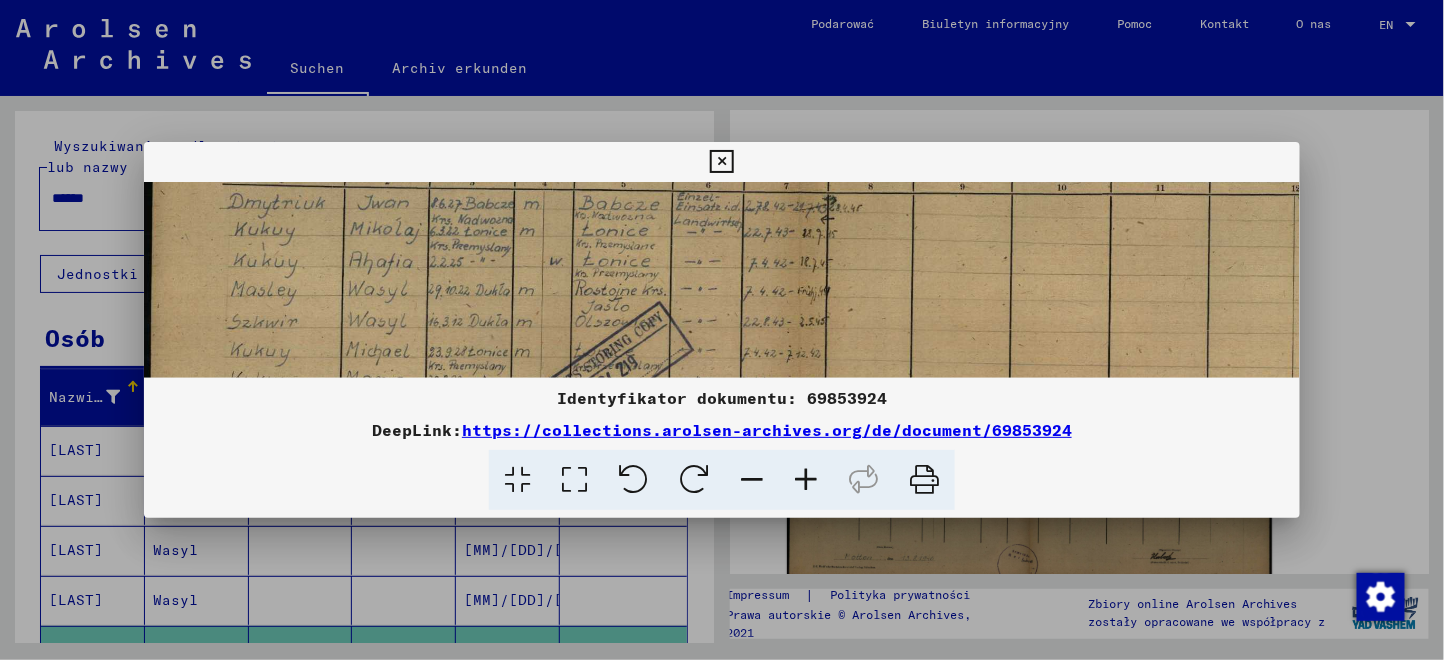 scroll, scrollTop: 270, scrollLeft: 5, axis: both 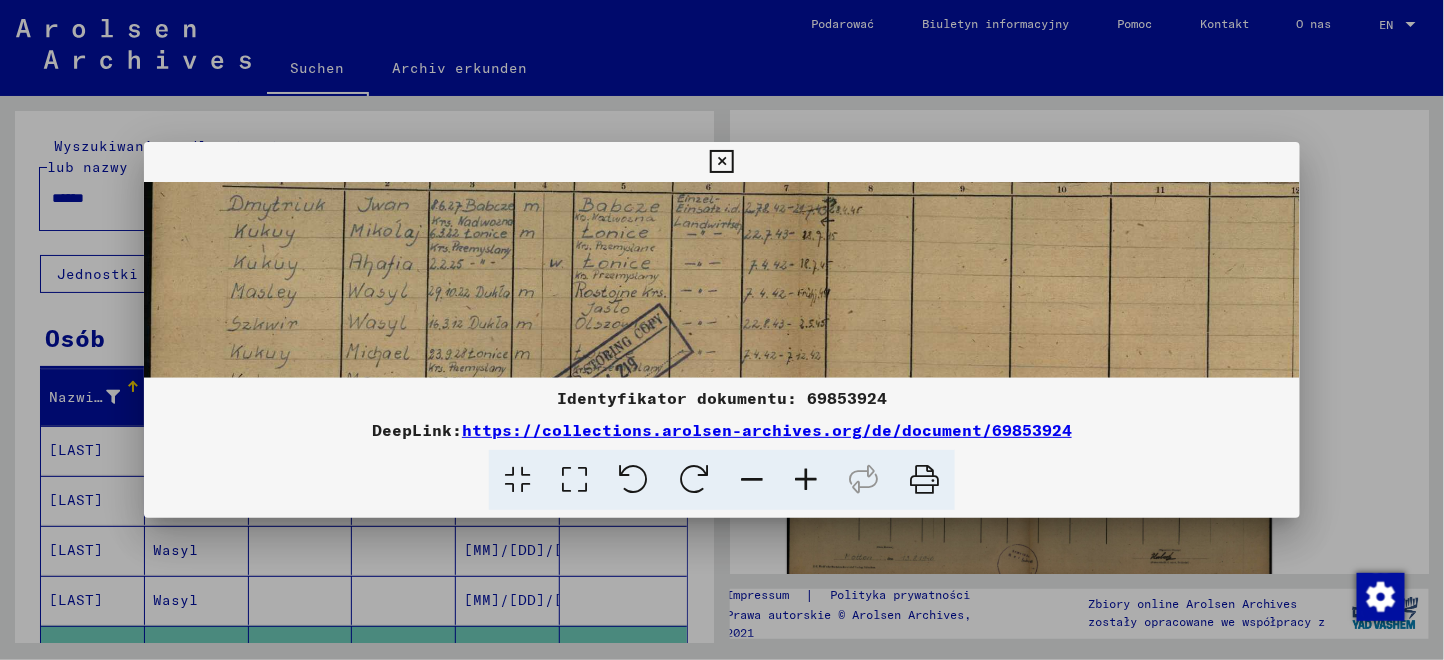 drag, startPoint x: 396, startPoint y: 261, endPoint x: 394, endPoint y: 319, distance: 58.034473 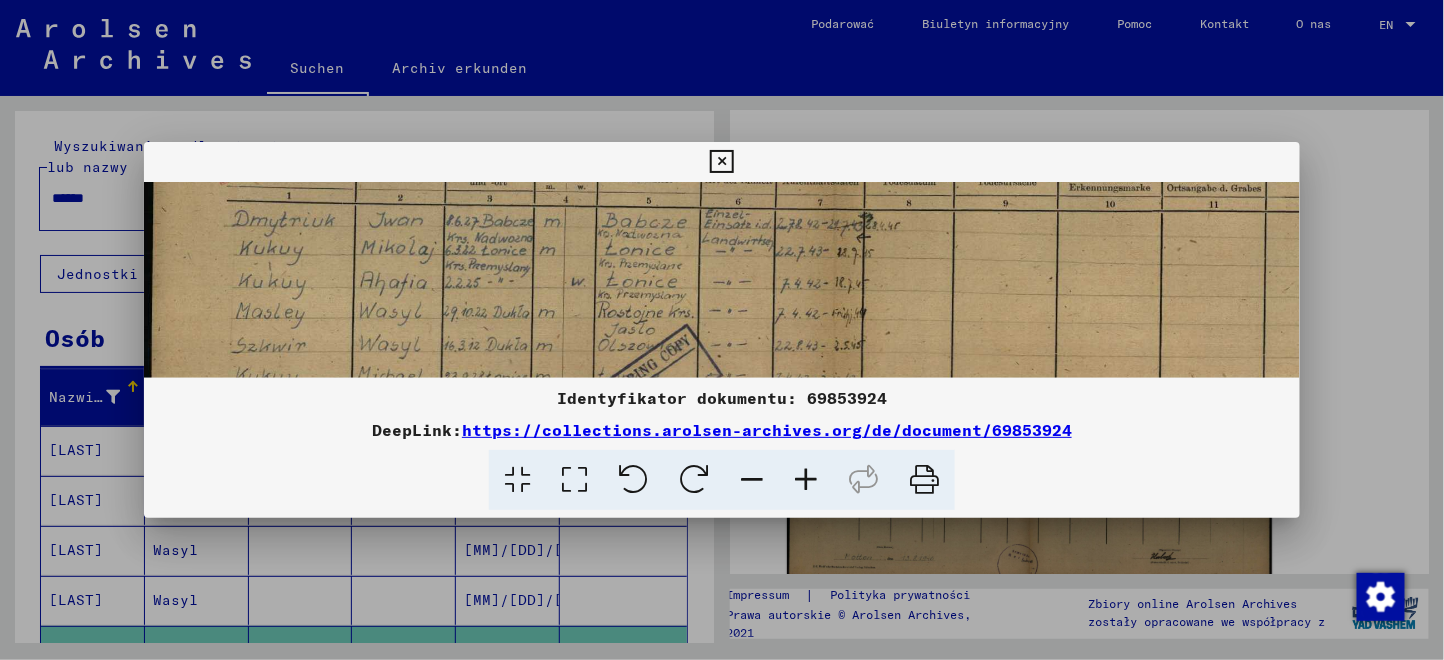 click at bounding box center [806, 480] 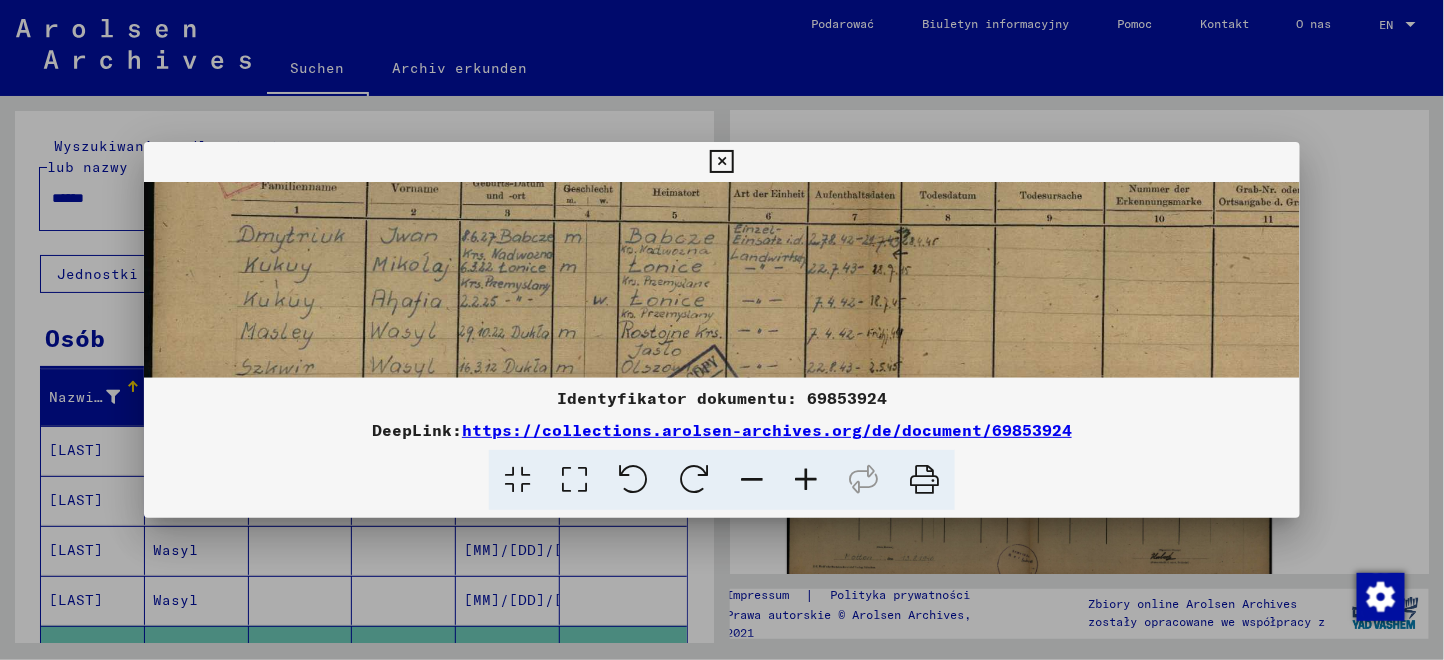 click at bounding box center [806, 480] 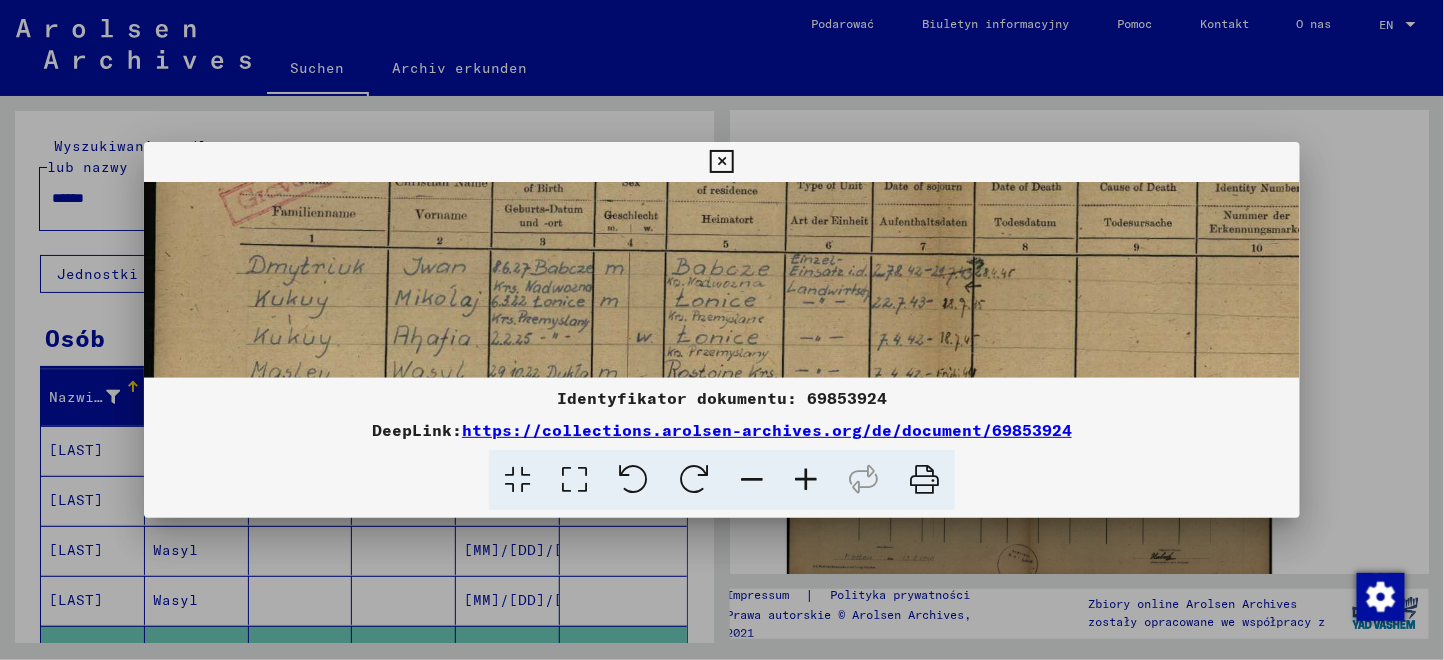 click at bounding box center [806, 480] 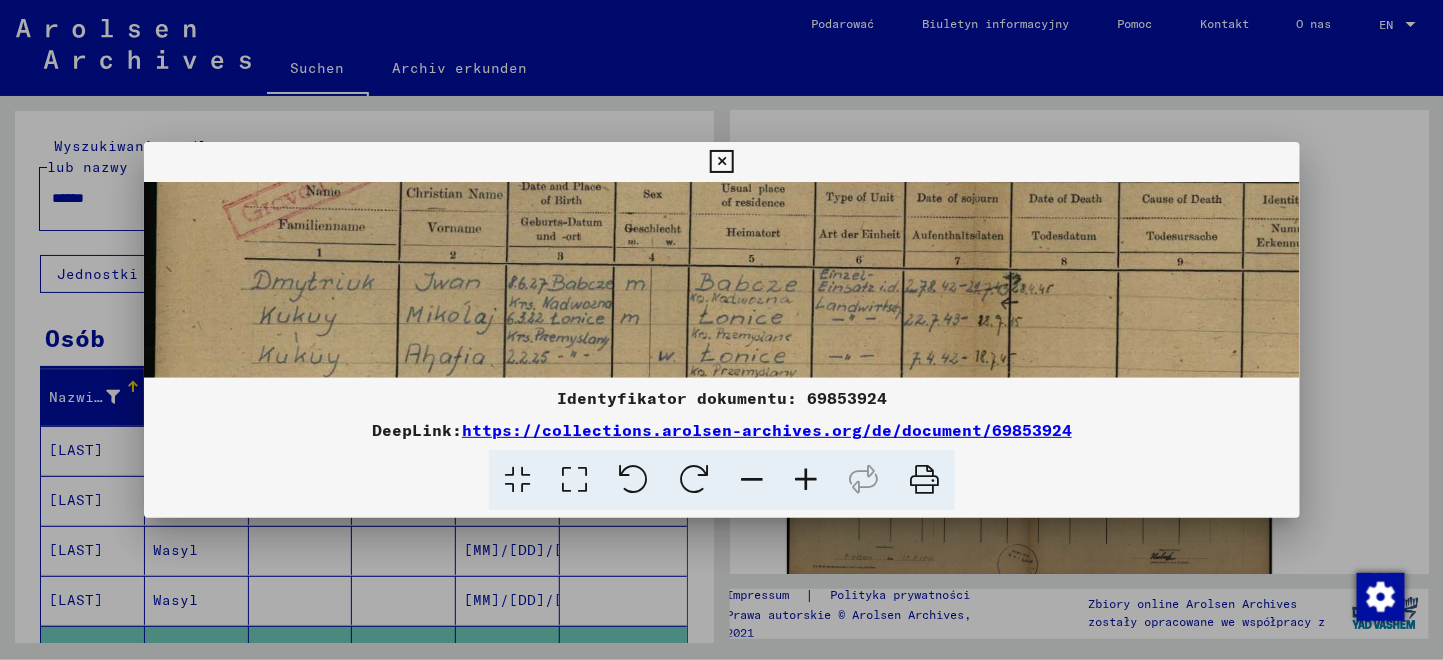 click at bounding box center (806, 480) 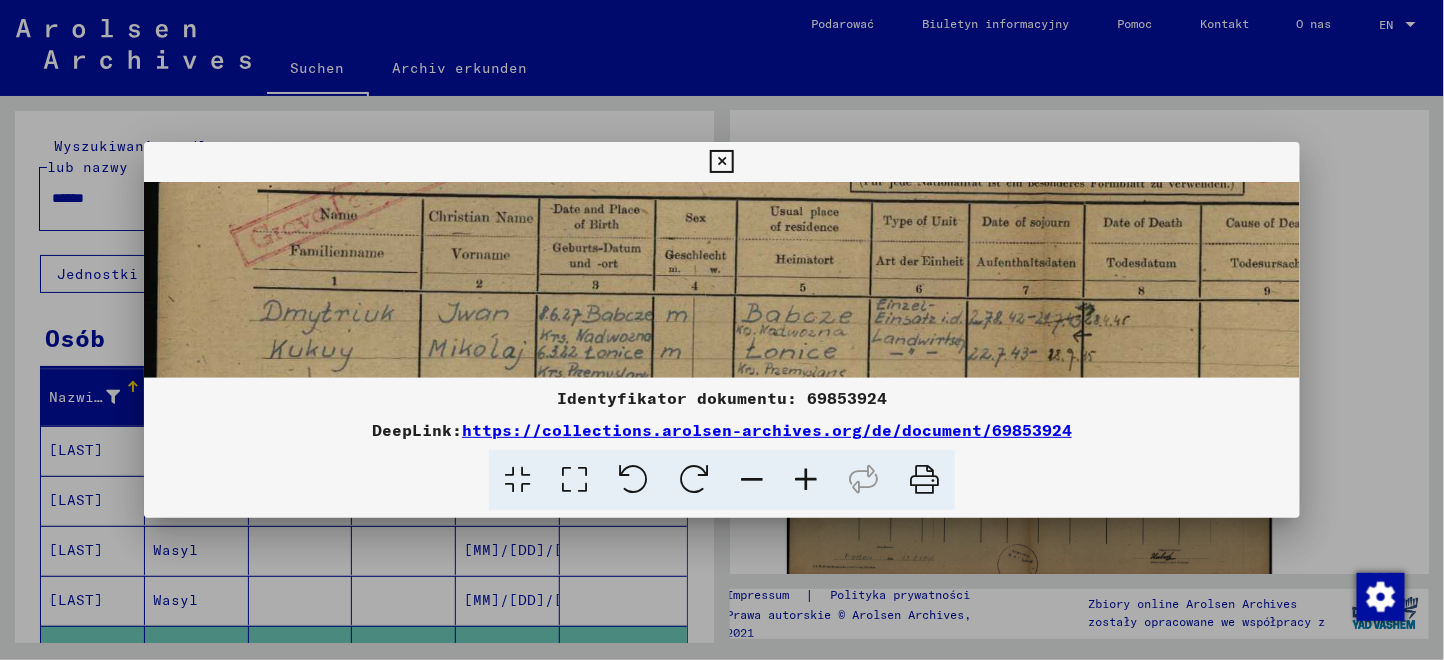click at bounding box center (806, 480) 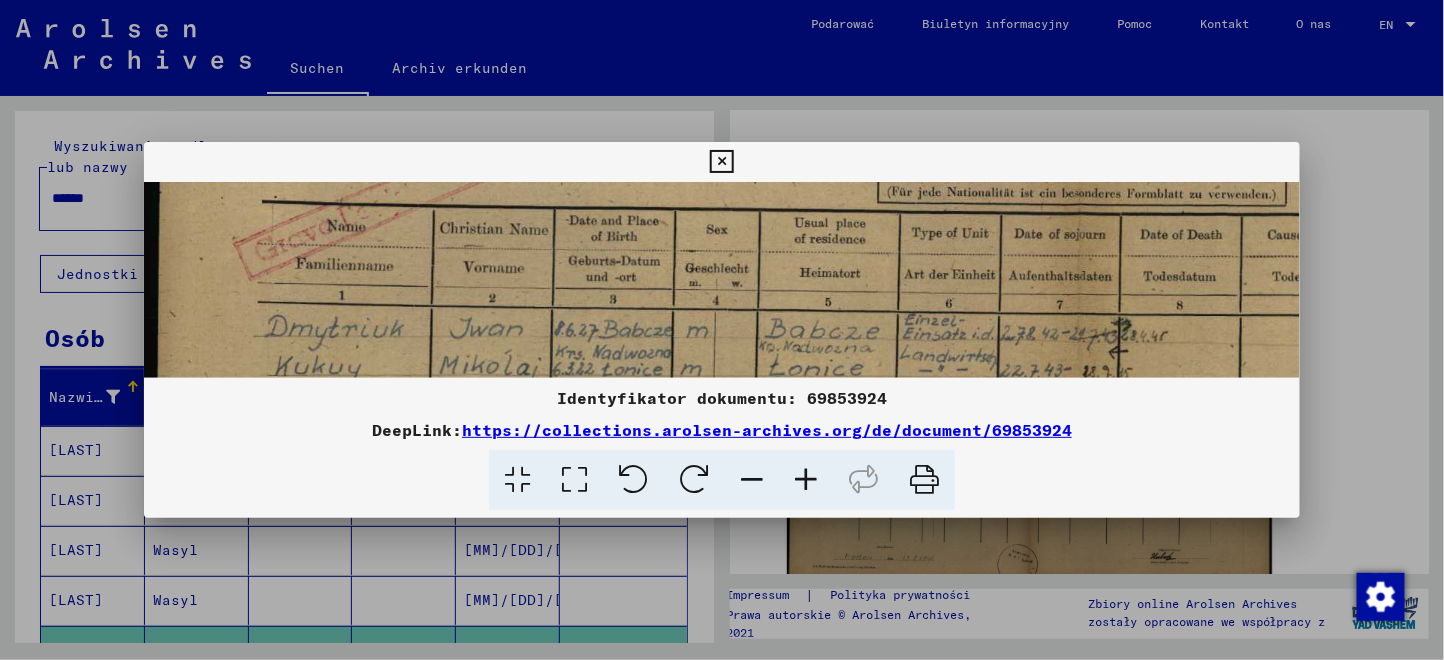 click at bounding box center (806, 480) 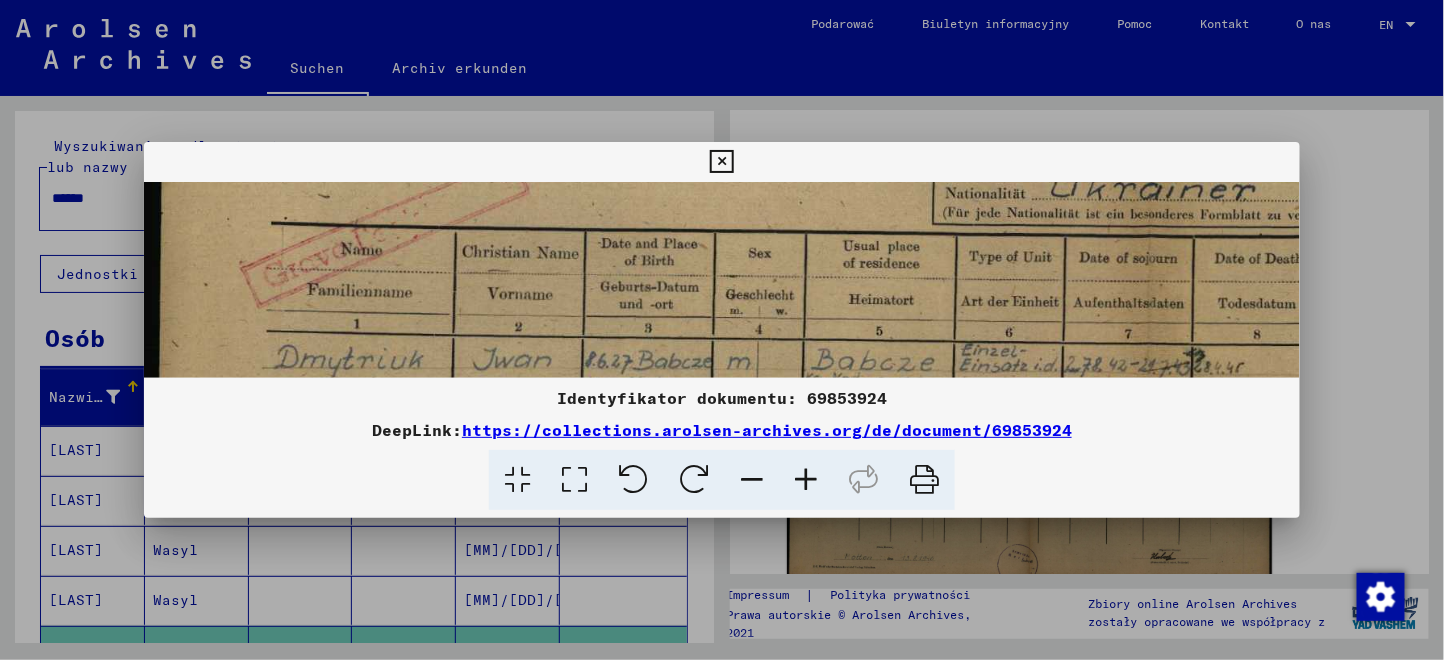 click at bounding box center (806, 480) 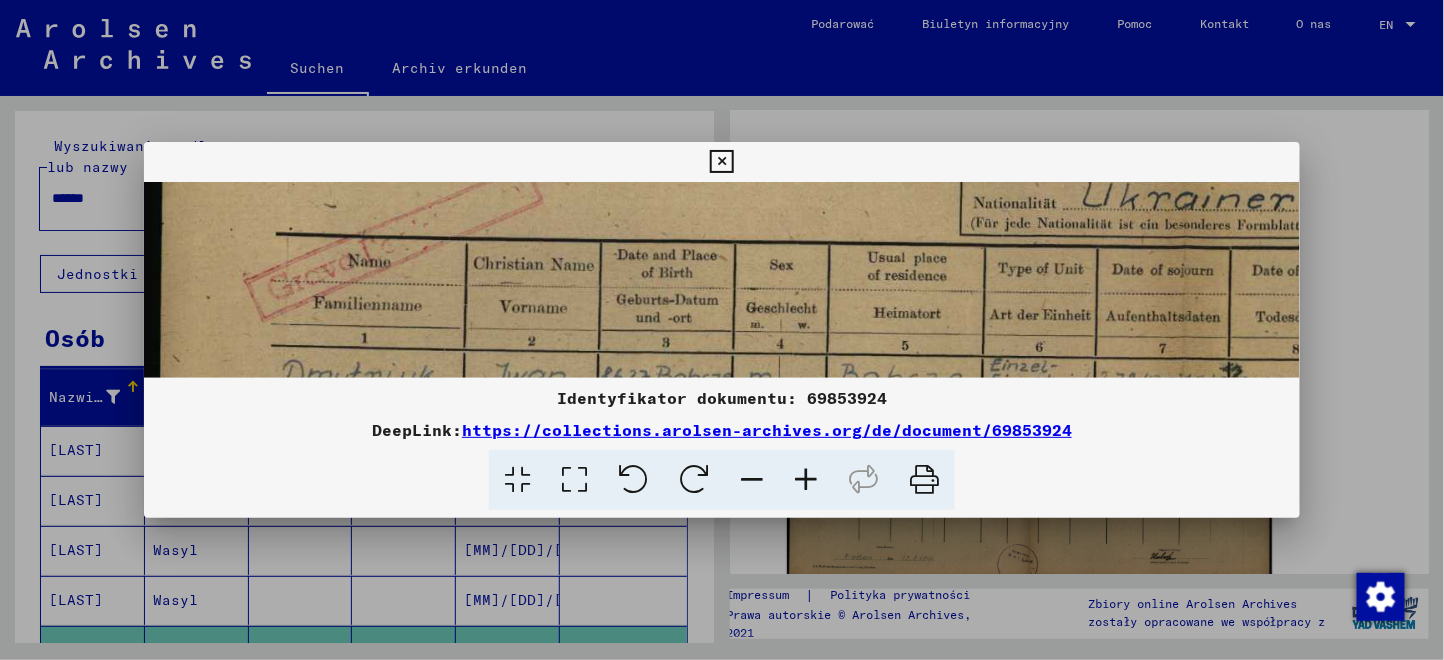 click at bounding box center [806, 480] 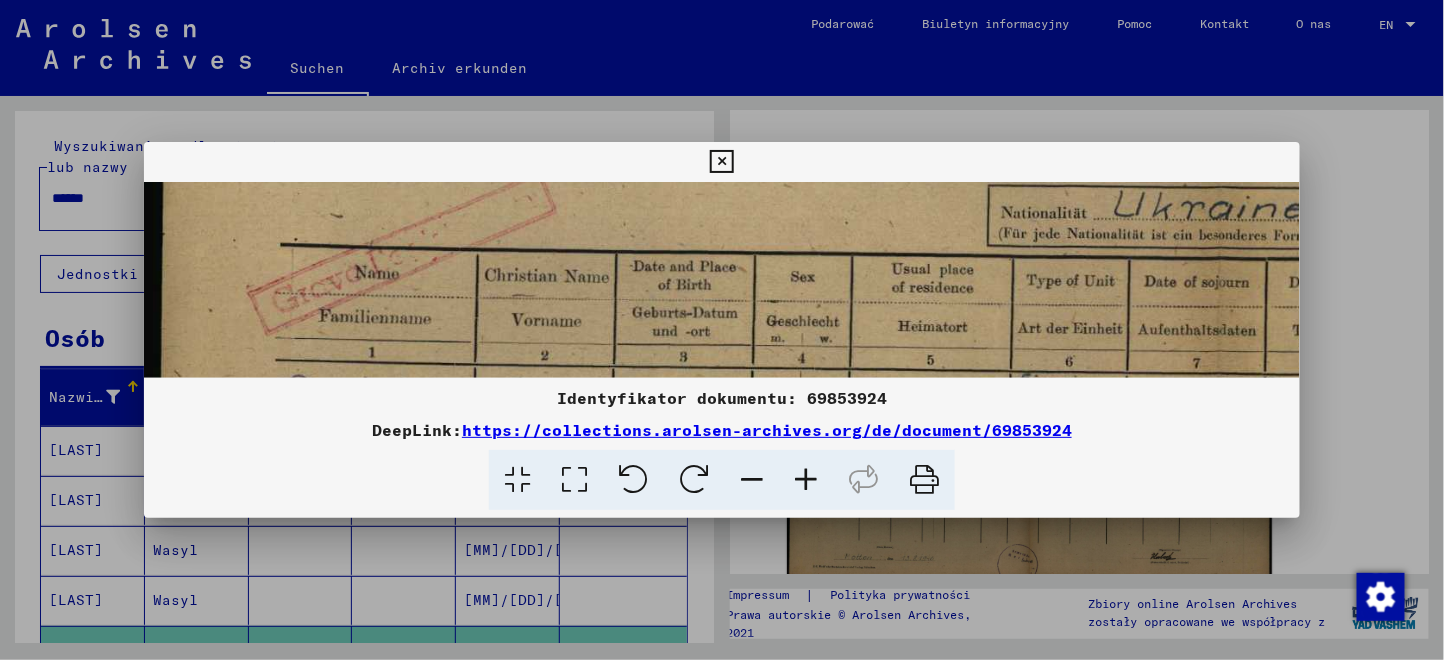 click at bounding box center [806, 480] 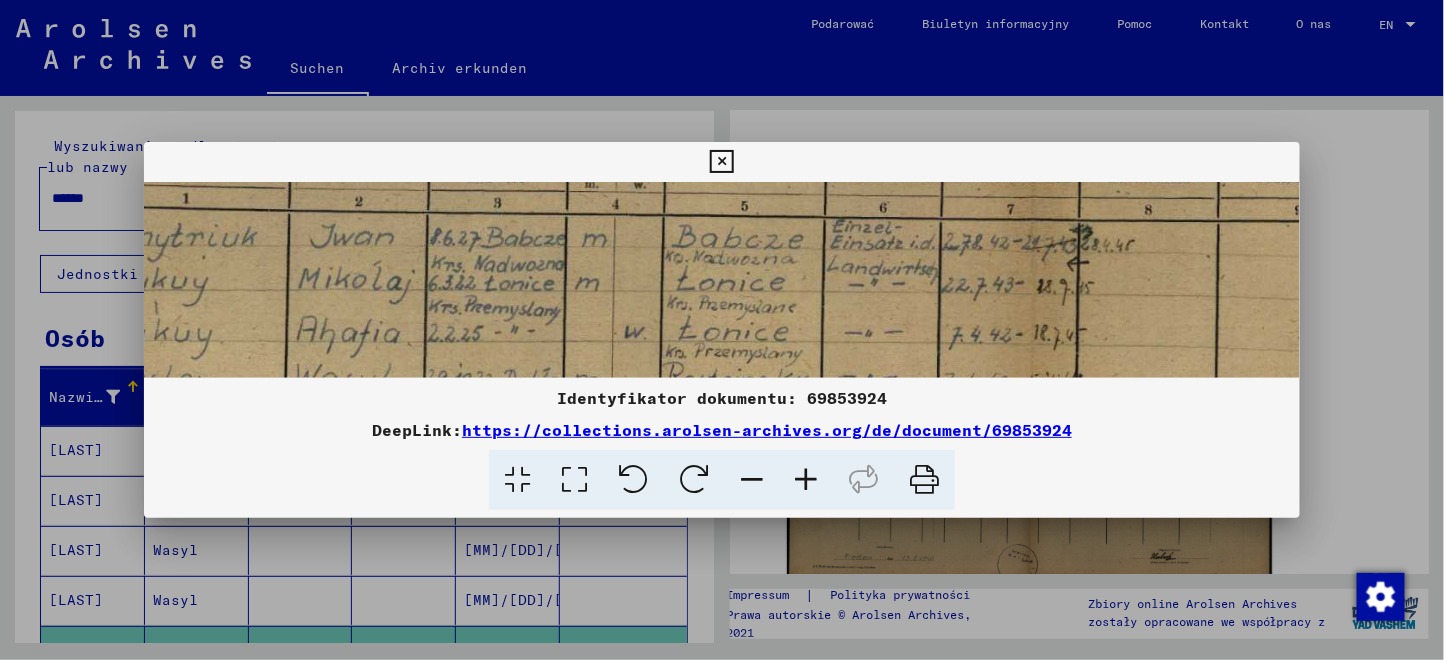 drag, startPoint x: 979, startPoint y: 309, endPoint x: 818, endPoint y: 151, distance: 225.57704 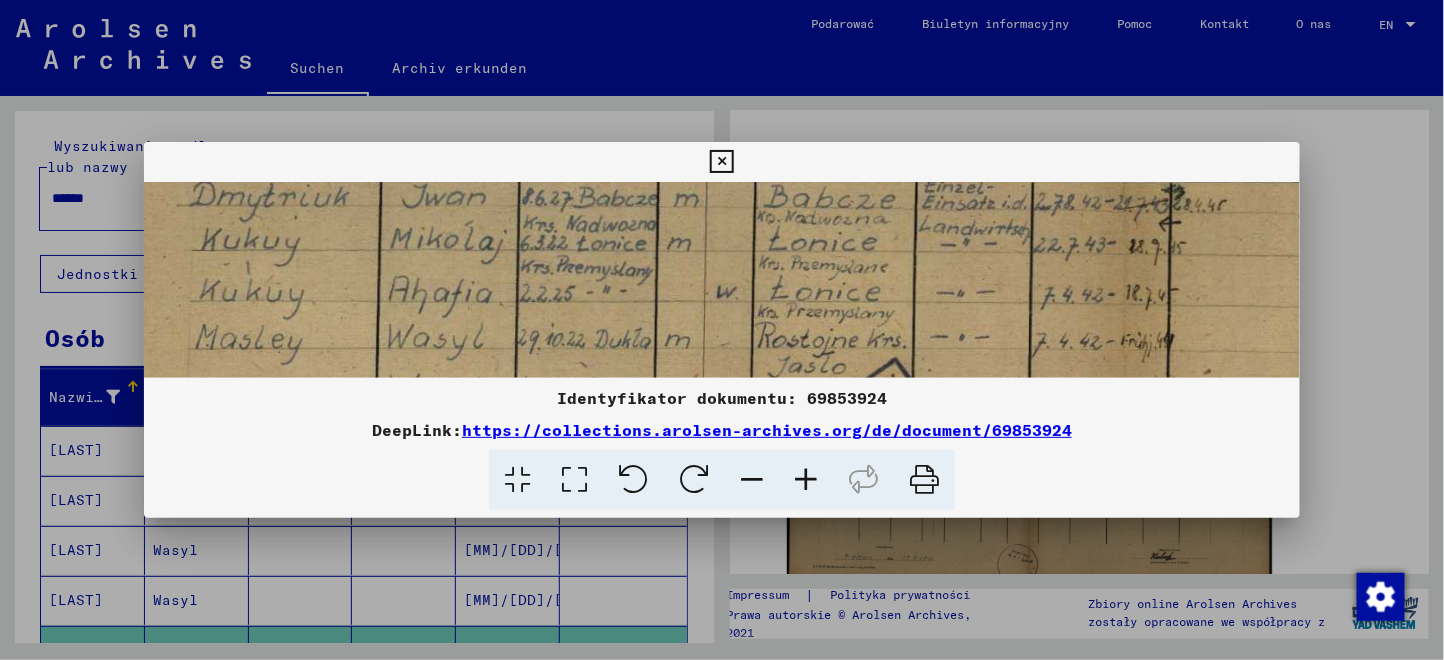 drag, startPoint x: 706, startPoint y: 287, endPoint x: 792, endPoint y: 245, distance: 95.707886 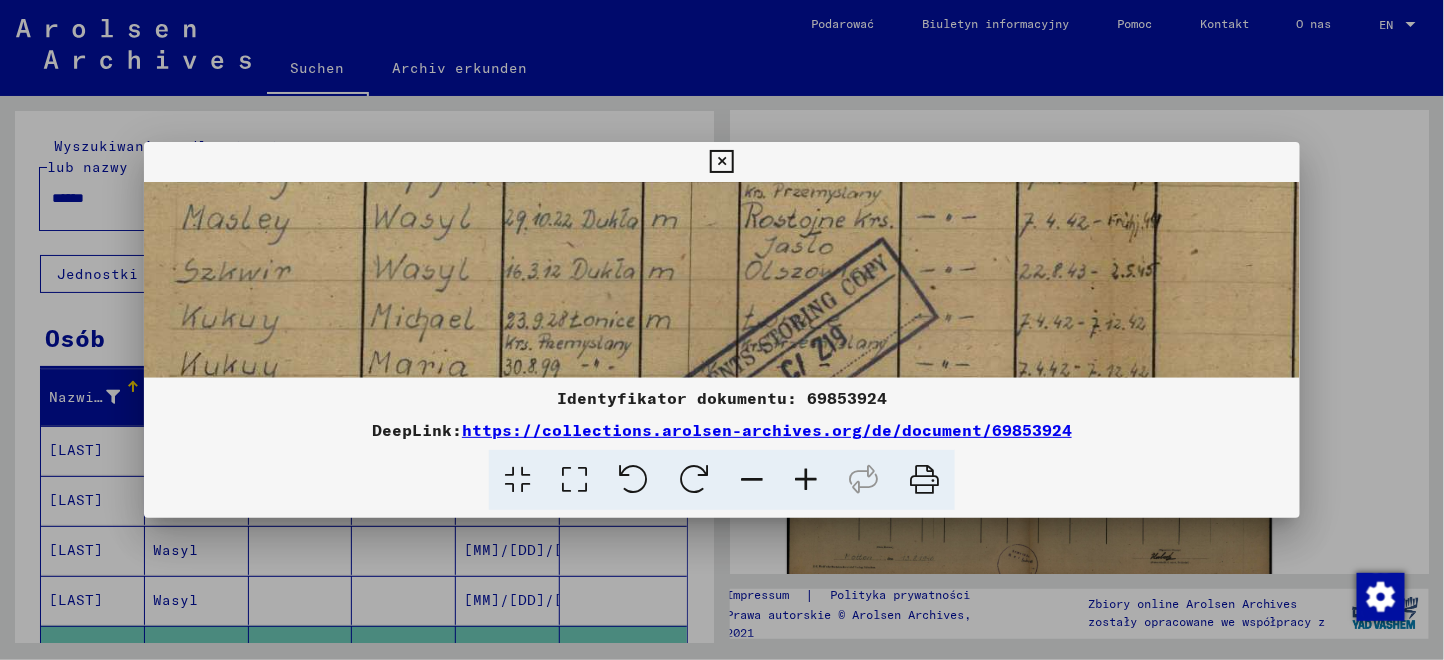 drag, startPoint x: 925, startPoint y: 309, endPoint x: 916, endPoint y: 200, distance: 109.370926 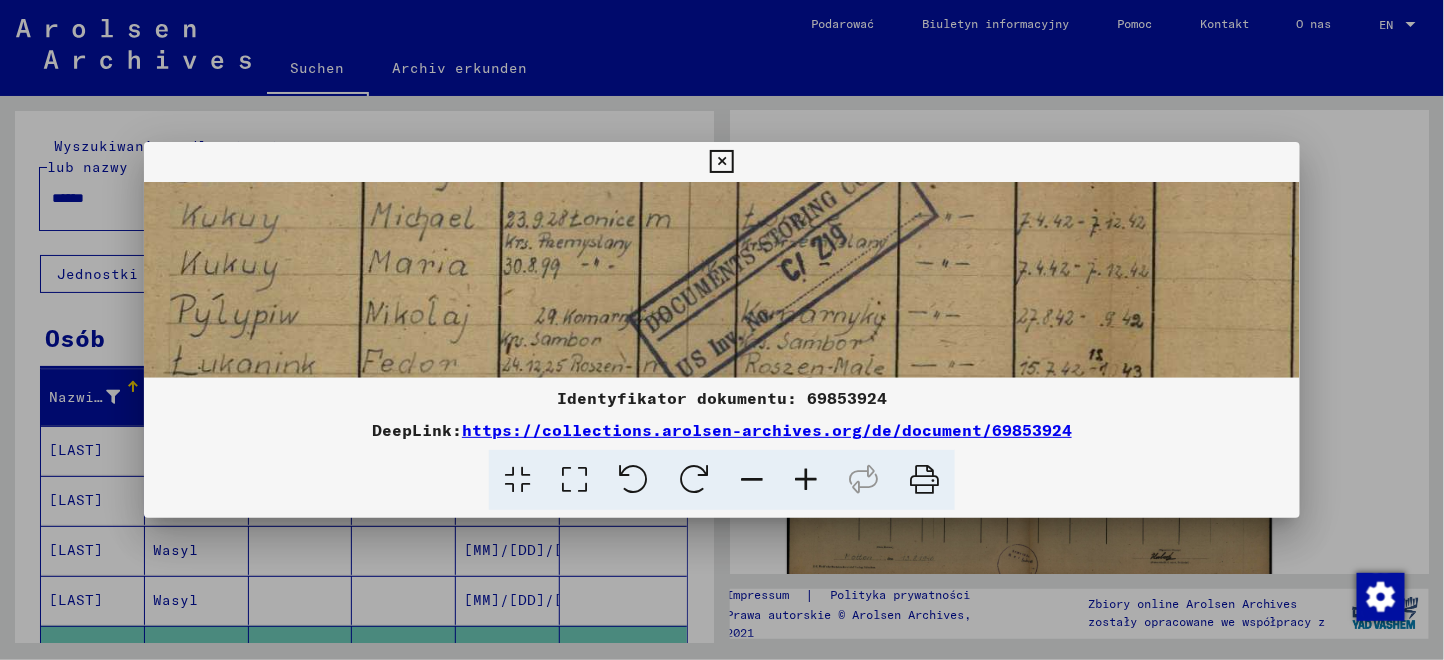 scroll, scrollTop: 691, scrollLeft: 112, axis: both 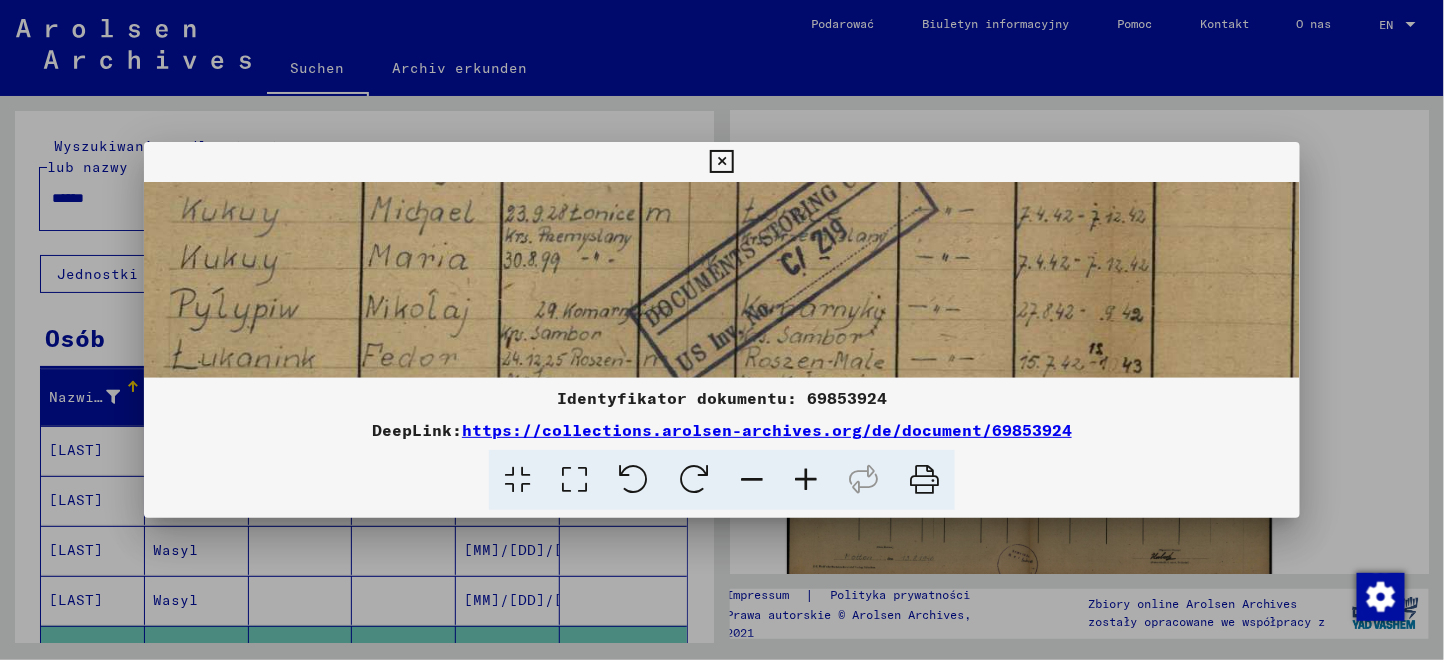 drag, startPoint x: 919, startPoint y: 303, endPoint x: 918, endPoint y: 197, distance: 106.004715 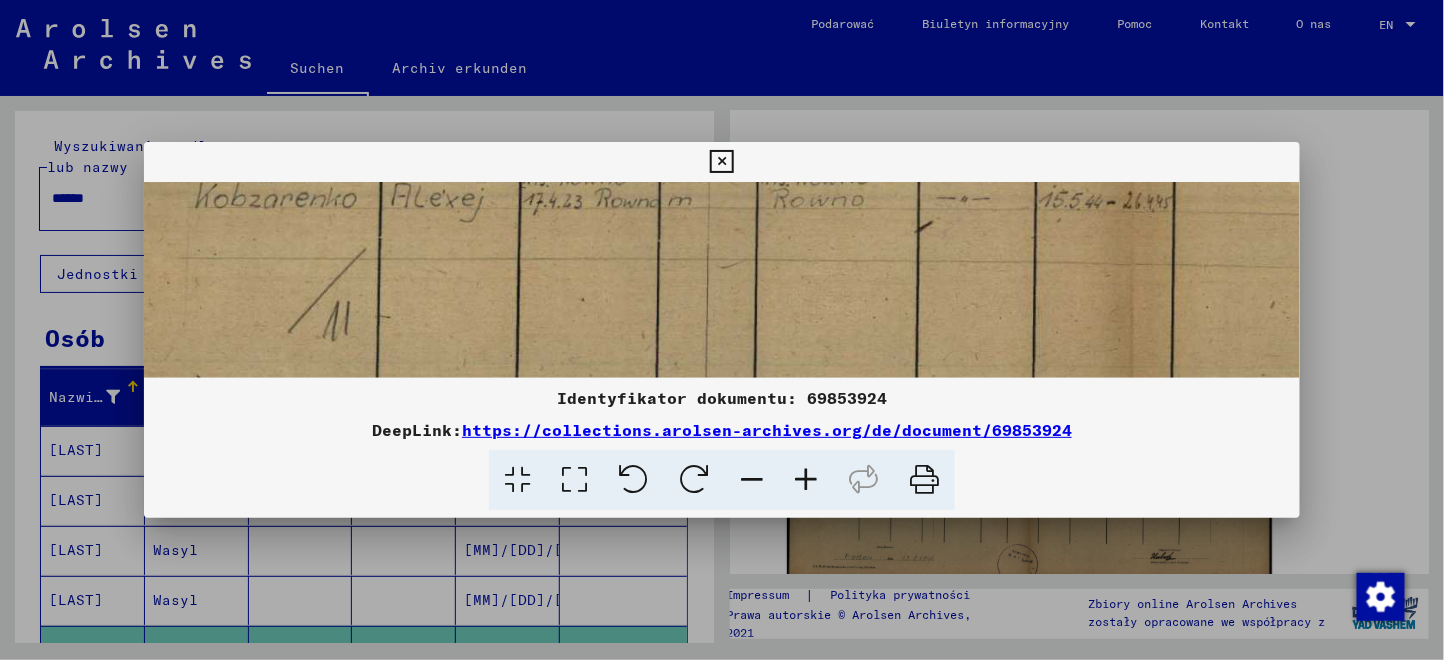 drag, startPoint x: 932, startPoint y: 322, endPoint x: 960, endPoint y: 60, distance: 263.49194 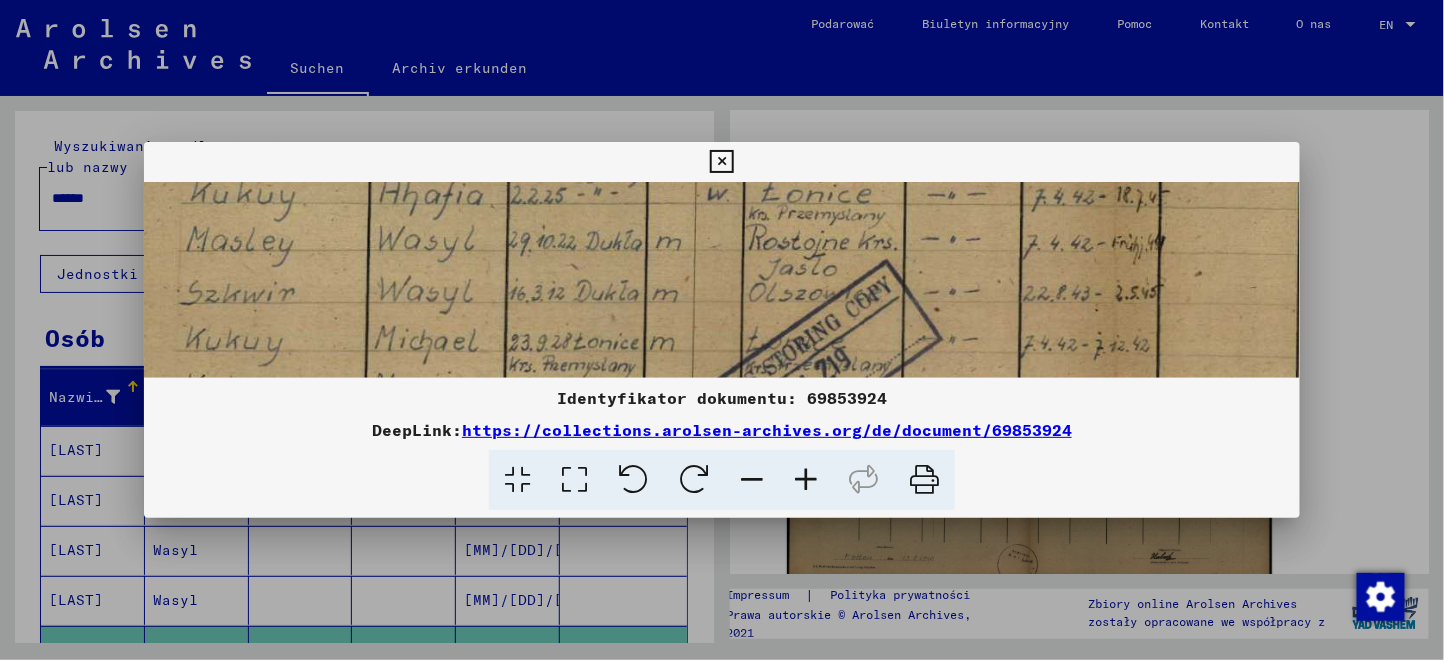 drag, startPoint x: 956, startPoint y: 225, endPoint x: 930, endPoint y: 596, distance: 371.90994 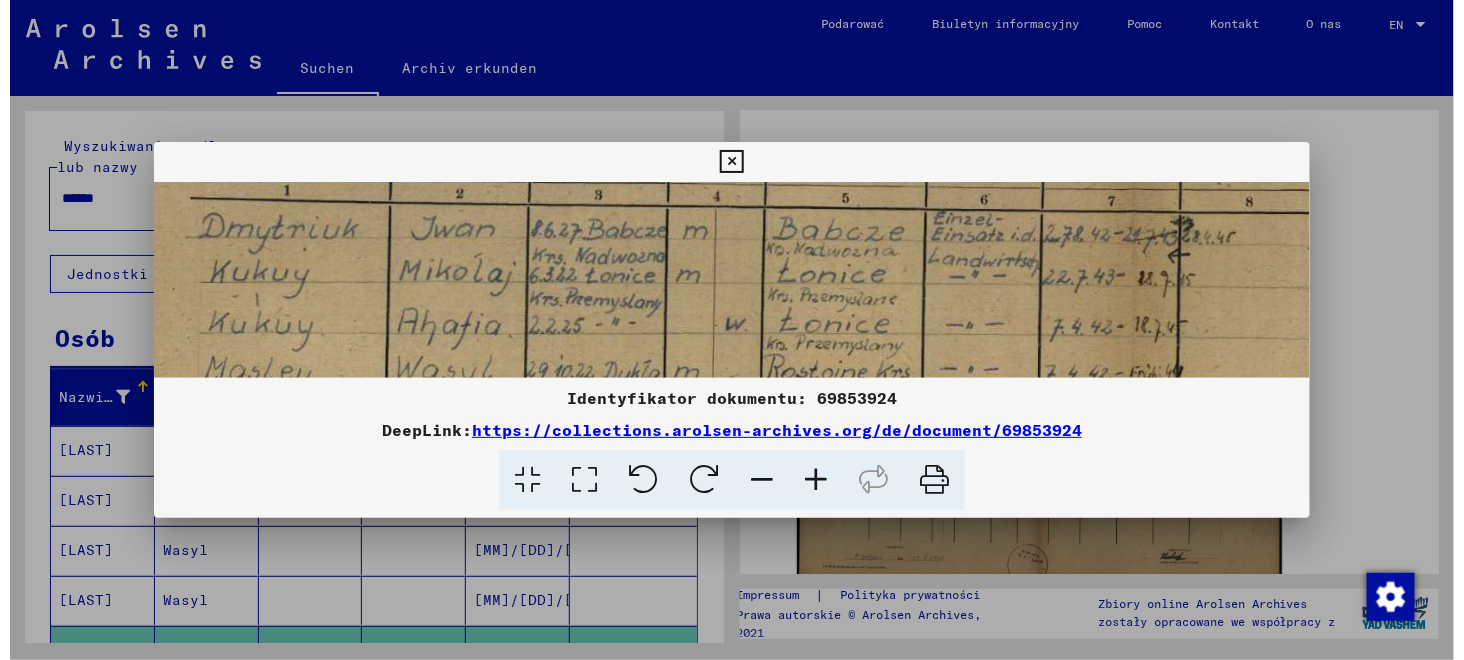 scroll, scrollTop: 431, scrollLeft: 100, axis: both 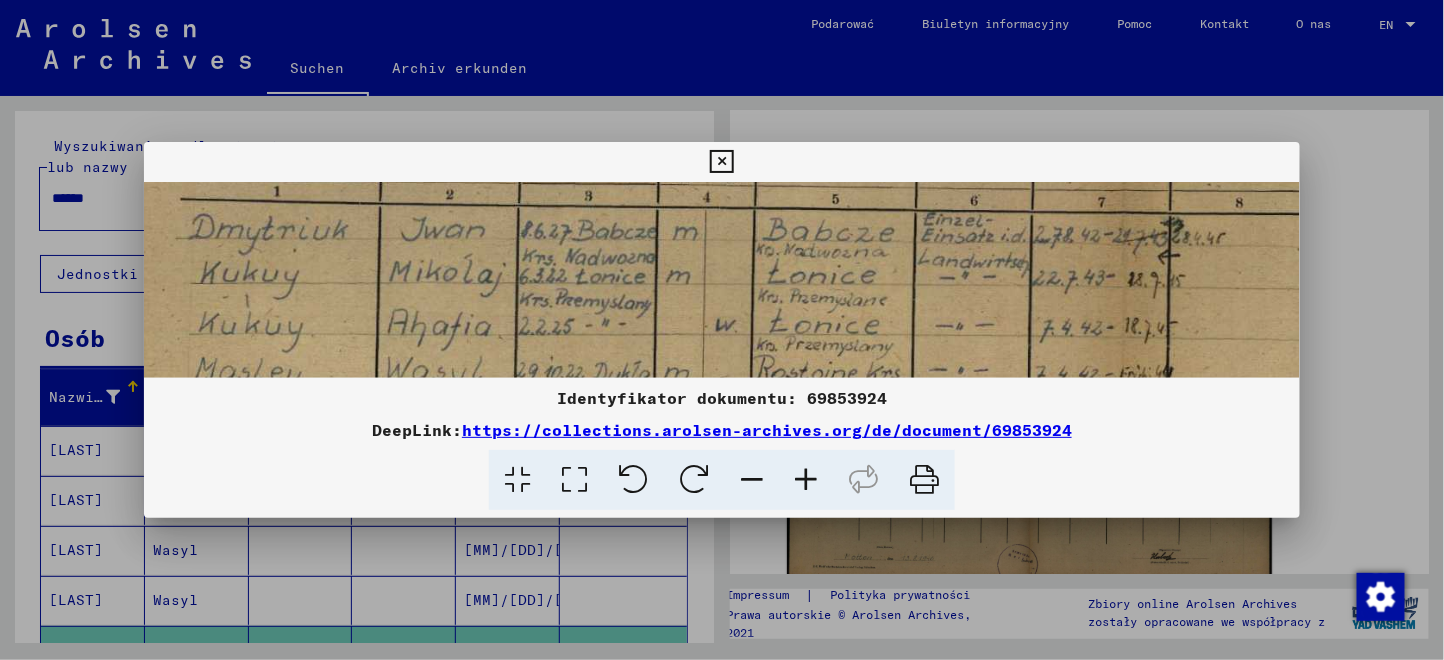 drag, startPoint x: 945, startPoint y: 262, endPoint x: 952, endPoint y: 394, distance: 132.18547 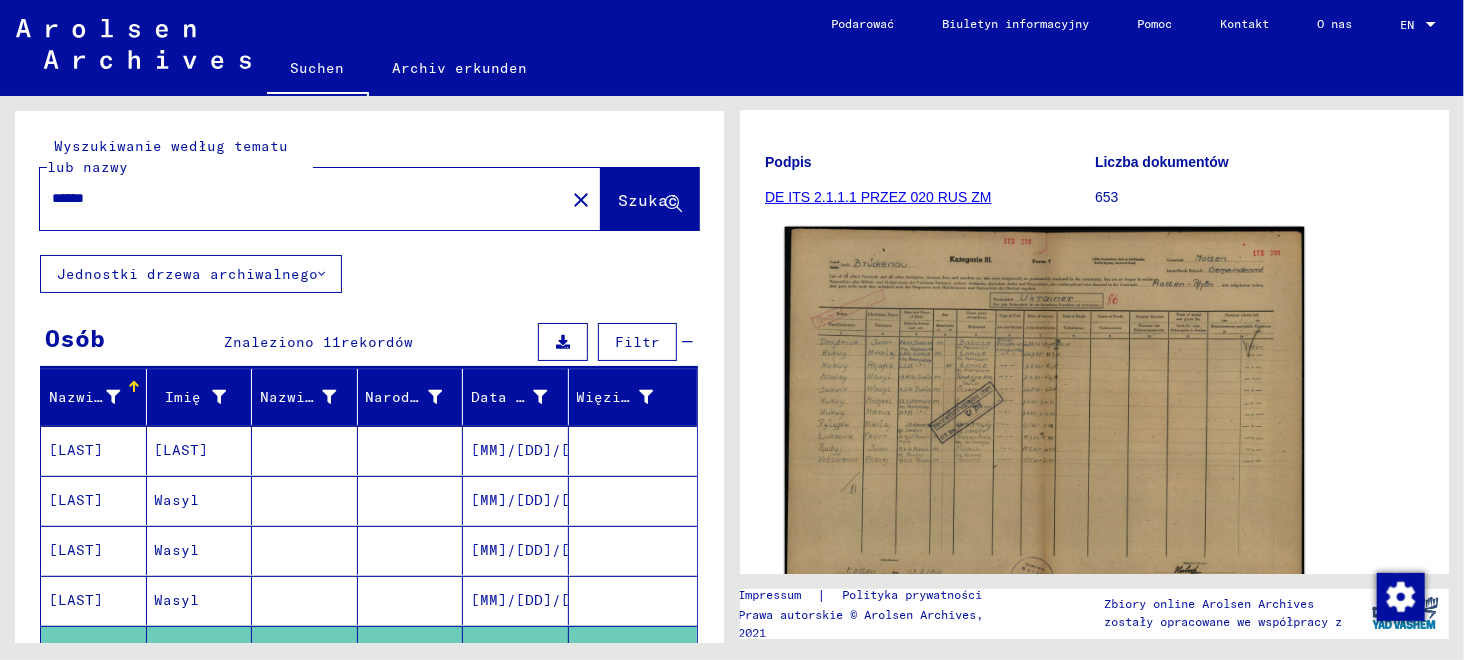 click 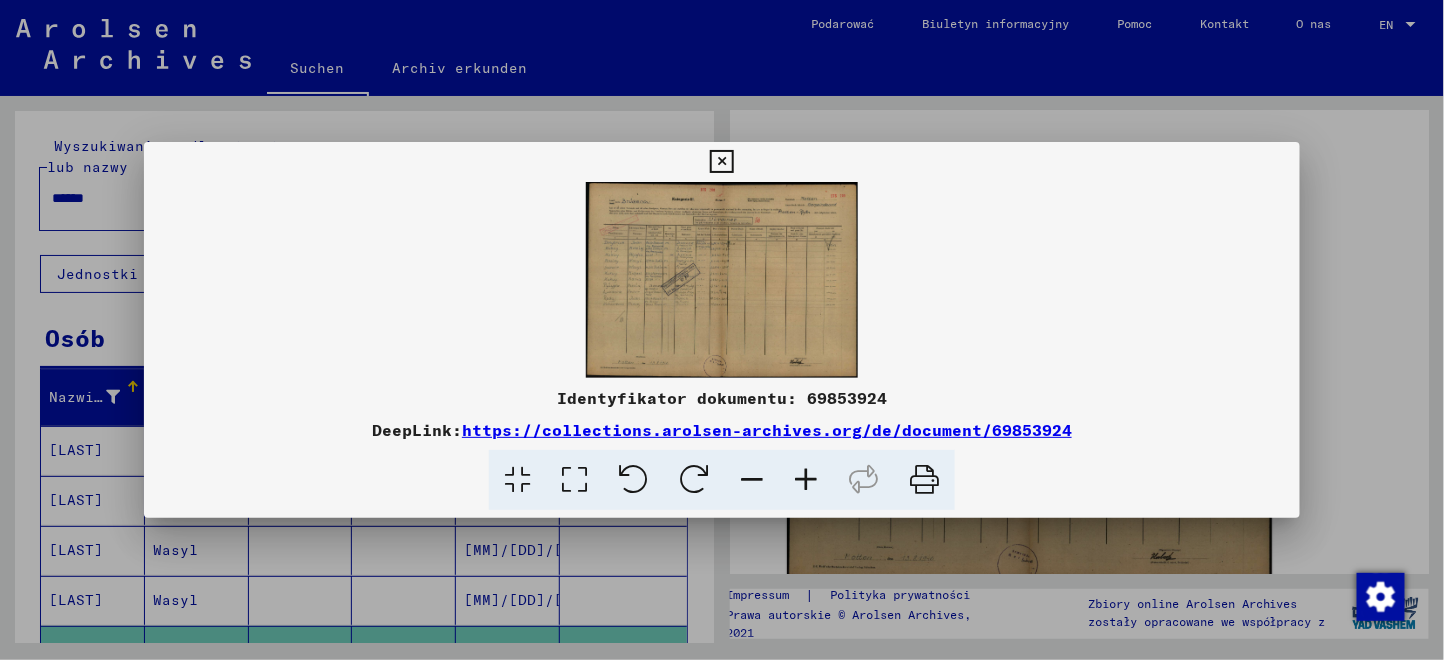 click at bounding box center [721, 162] 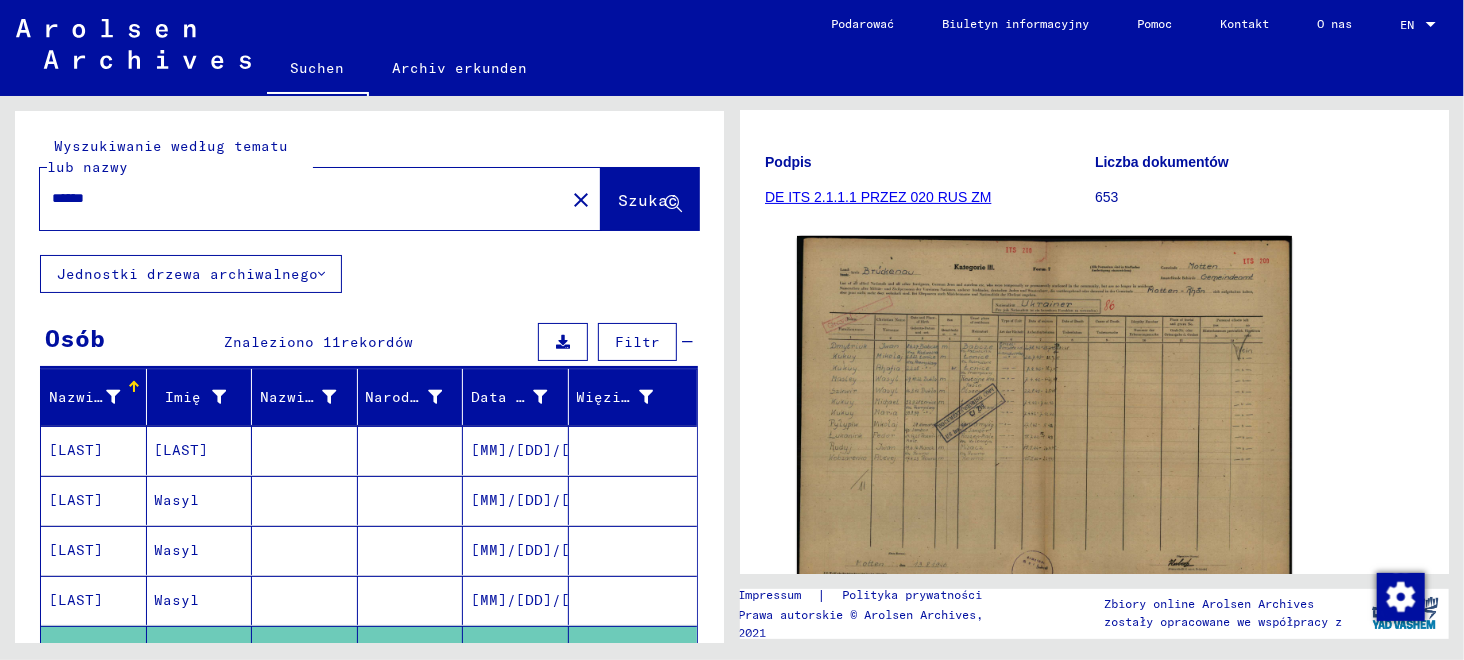 click on "[LAST]" at bounding box center [94, 500] 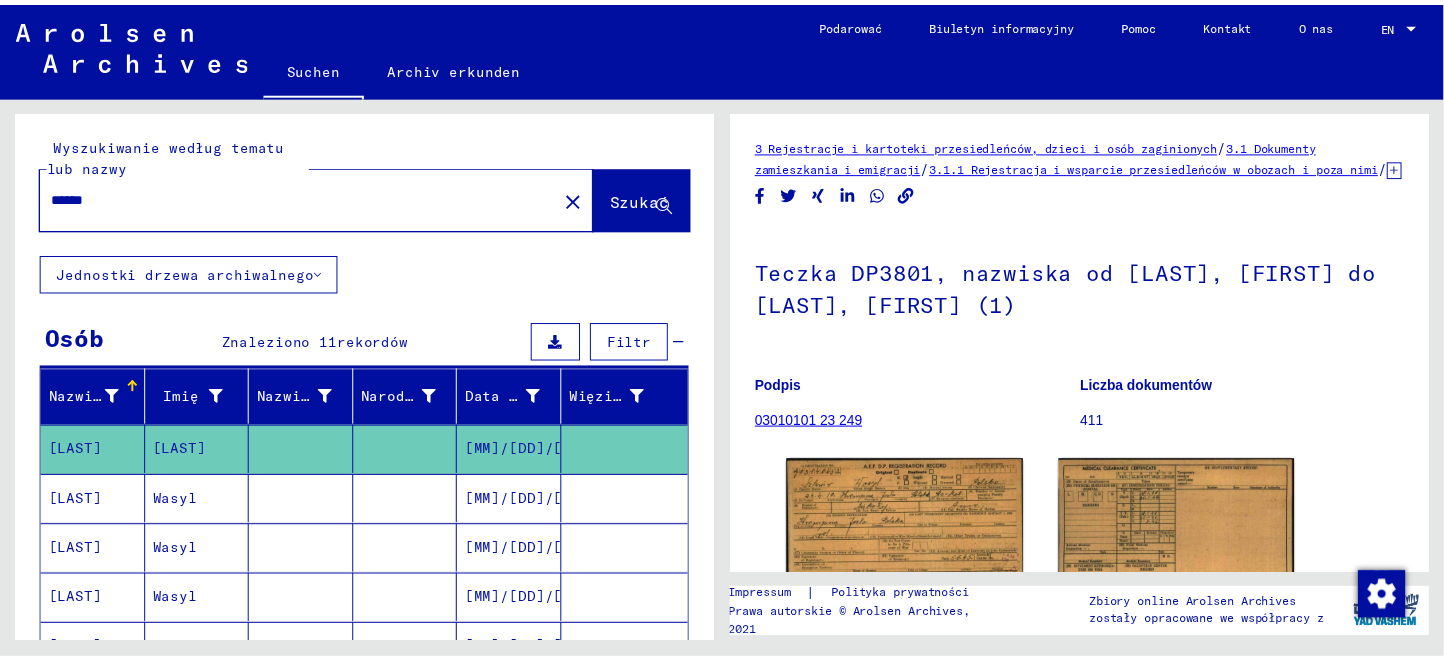 scroll, scrollTop: 0, scrollLeft: 0, axis: both 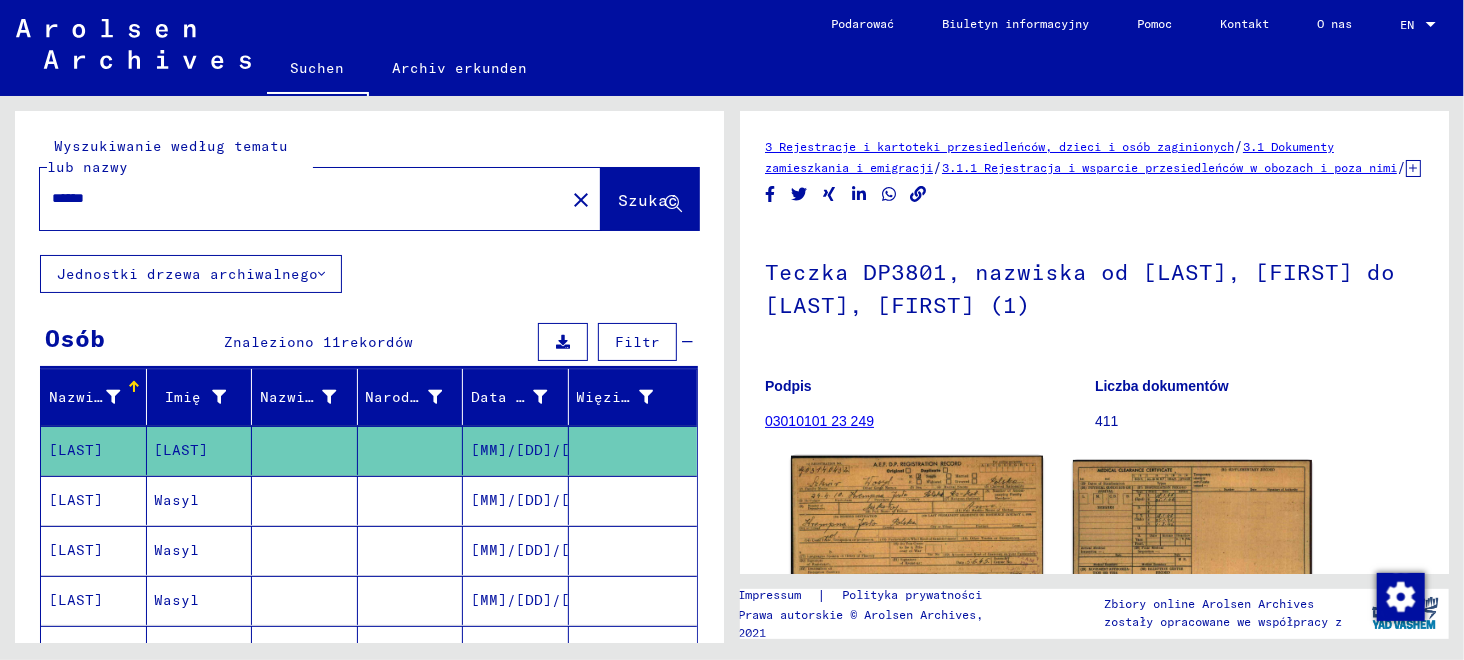 click 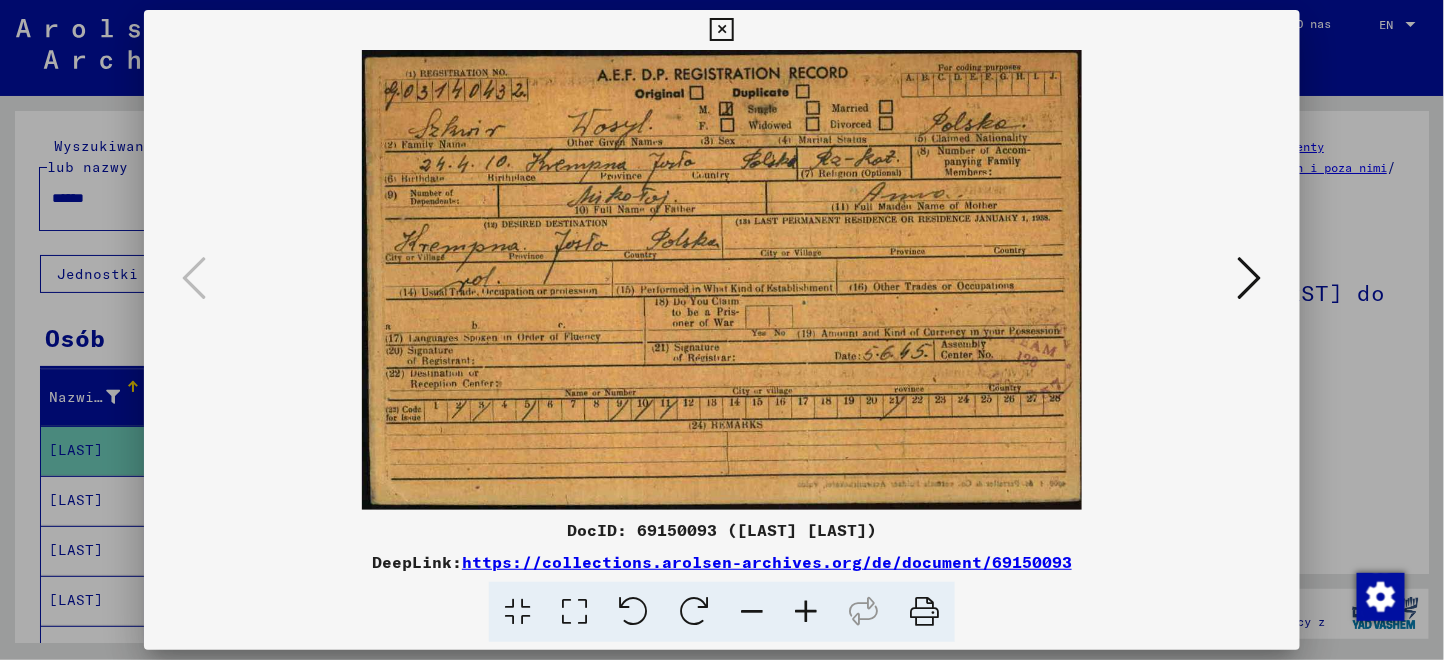 click at bounding box center [806, 612] 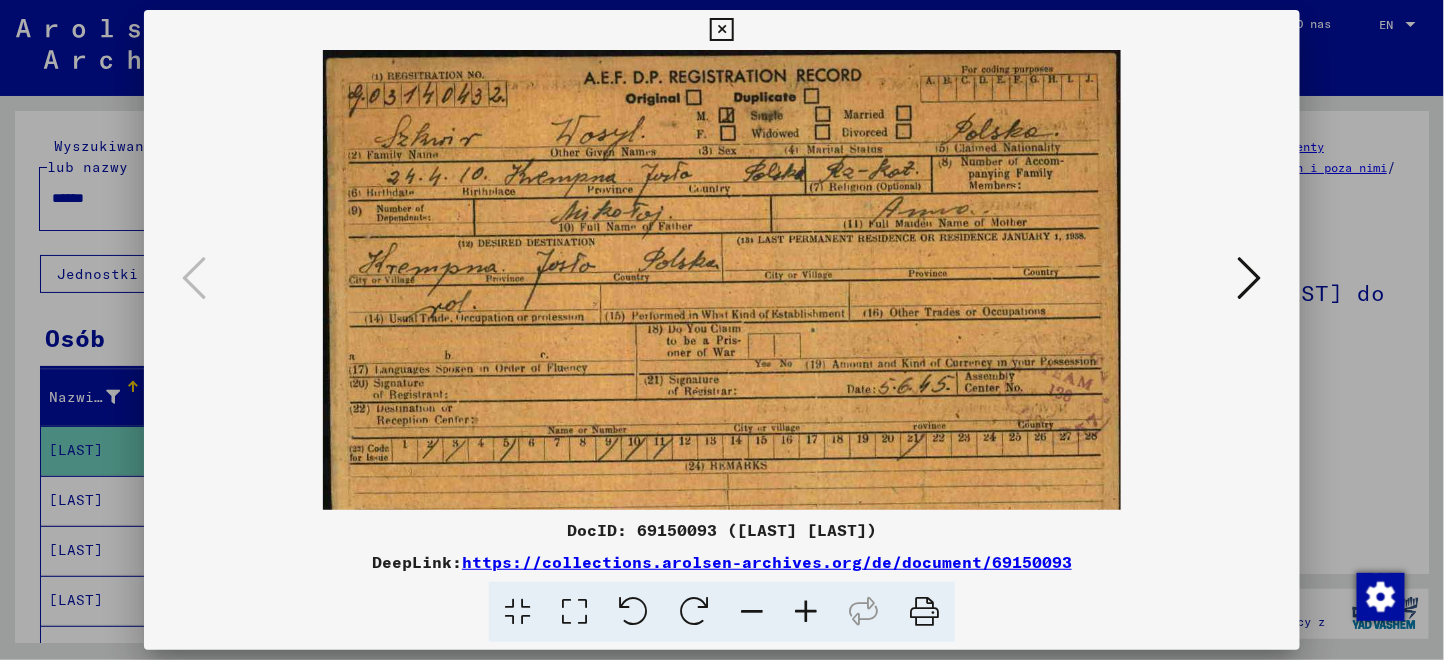 click at bounding box center [806, 612] 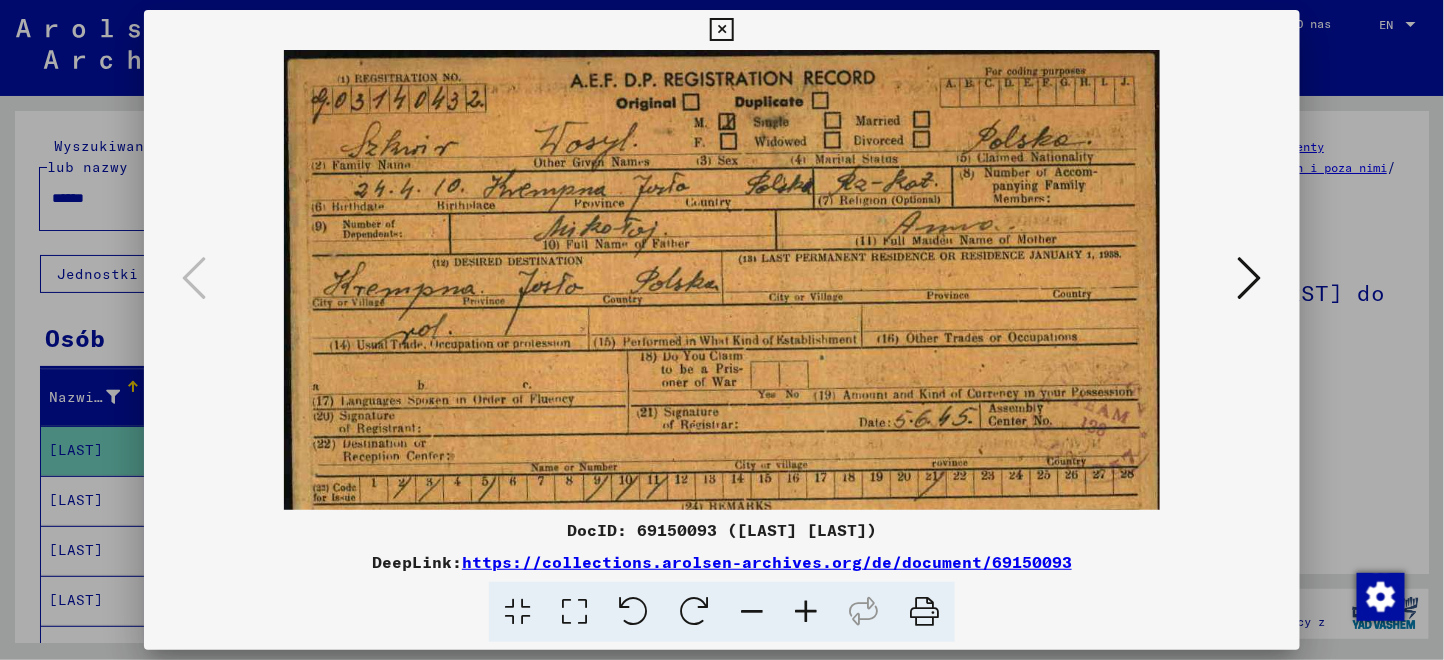 click at bounding box center (806, 612) 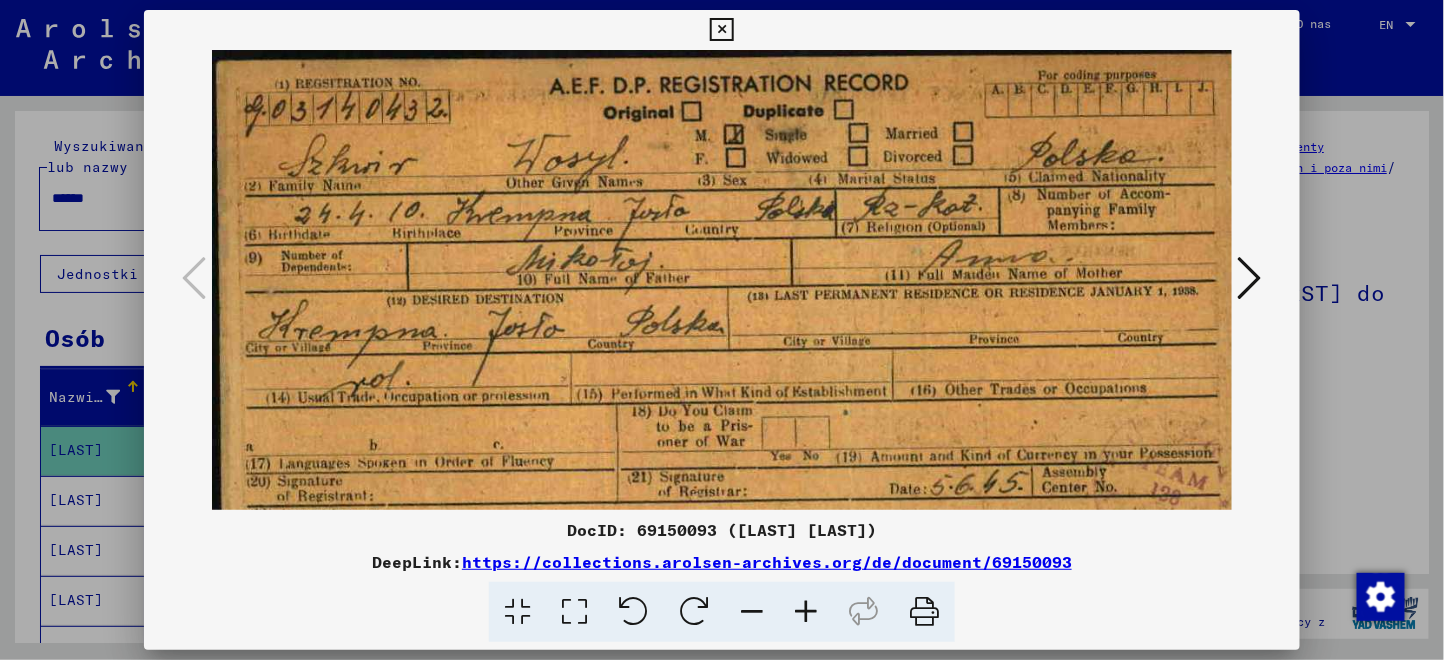click at bounding box center [806, 612] 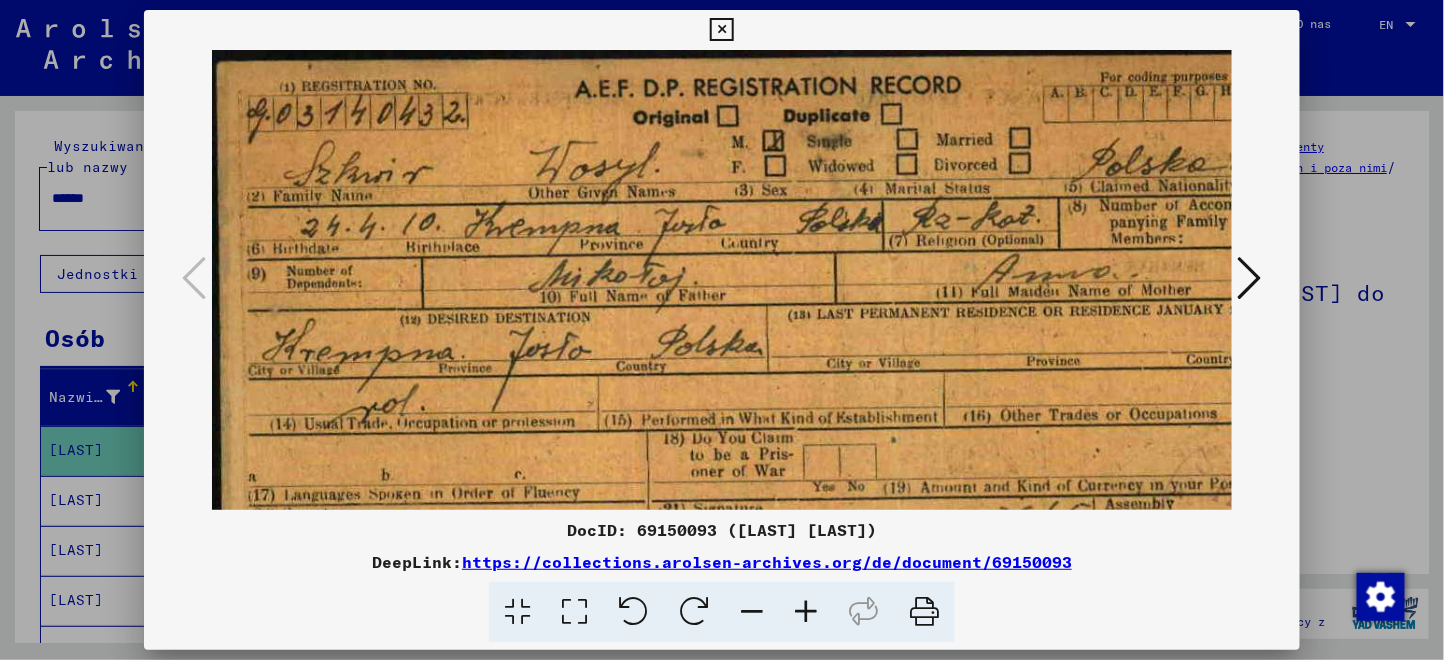 click at bounding box center [806, 612] 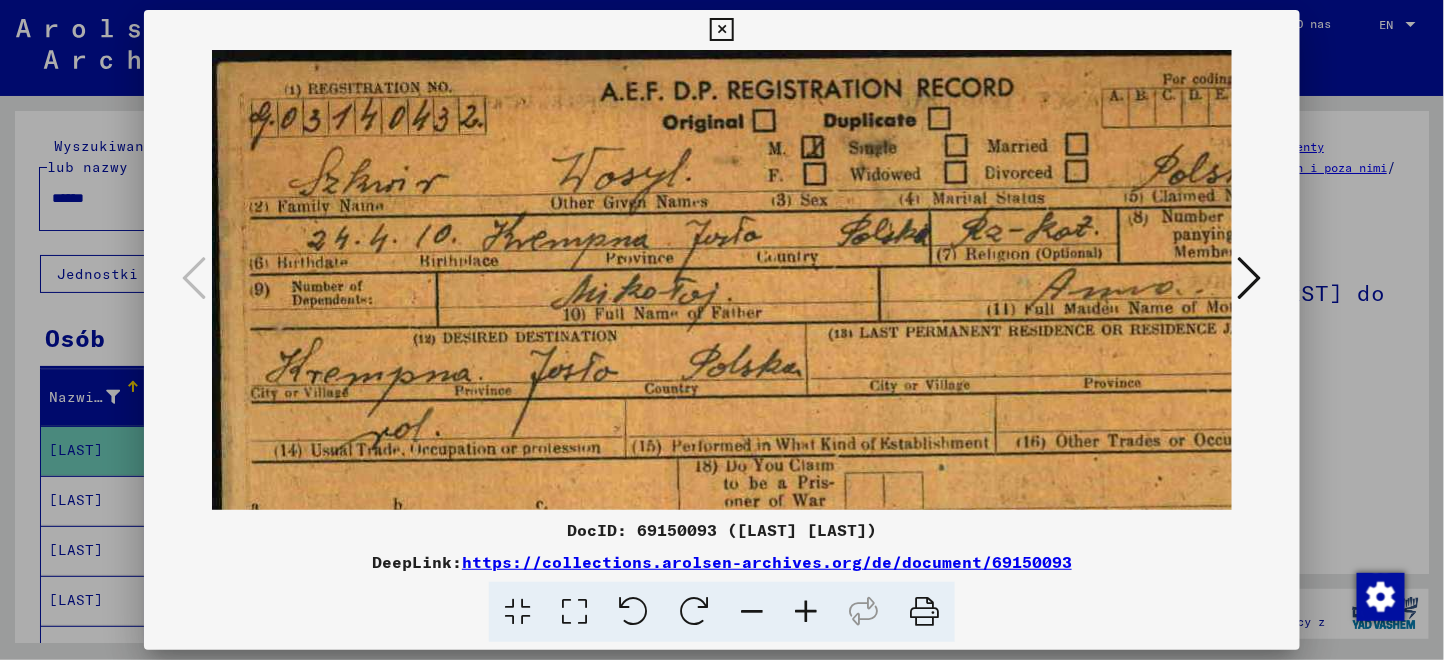 click at bounding box center [806, 612] 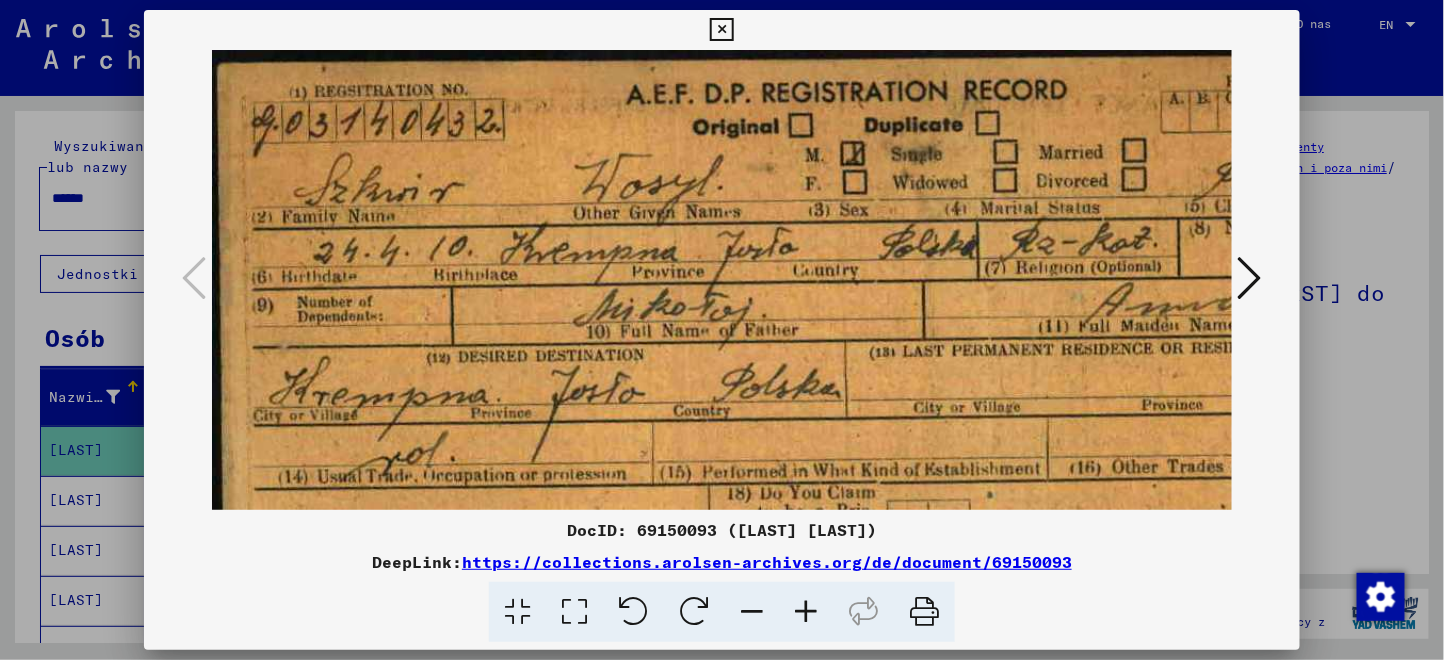 click at bounding box center (806, 612) 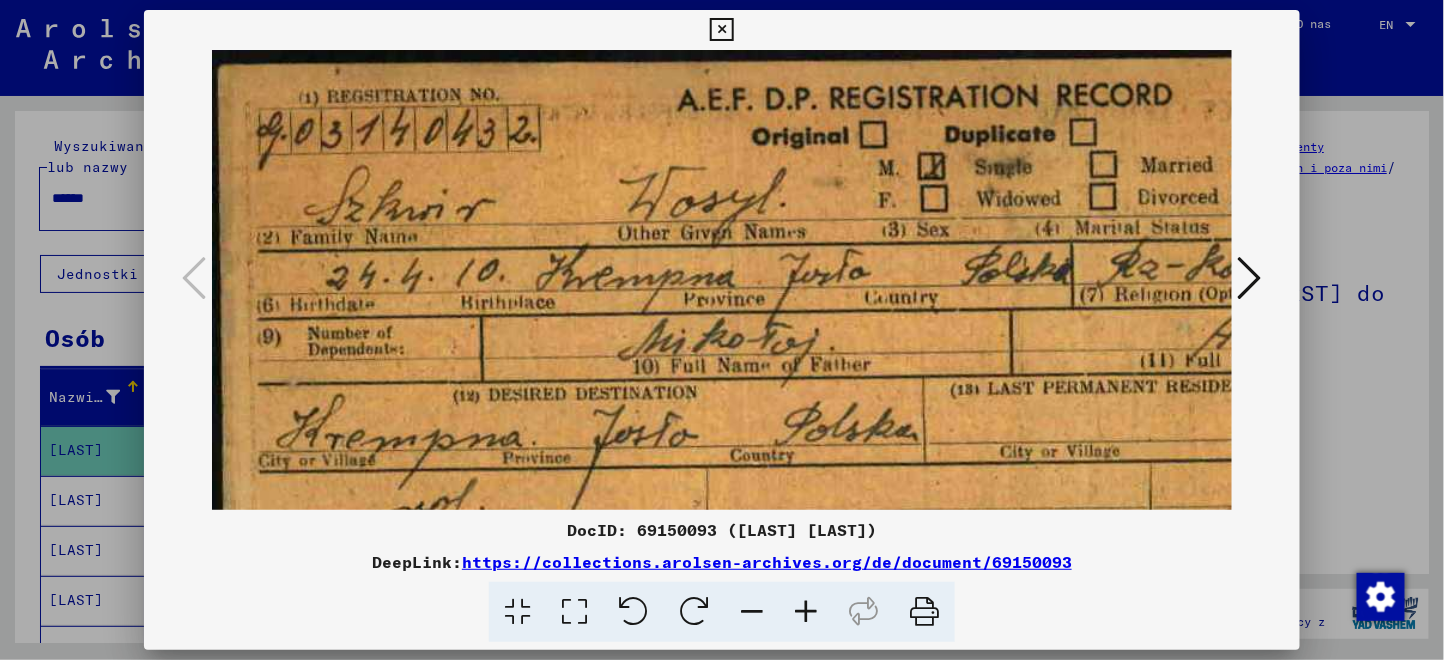 click at bounding box center (806, 612) 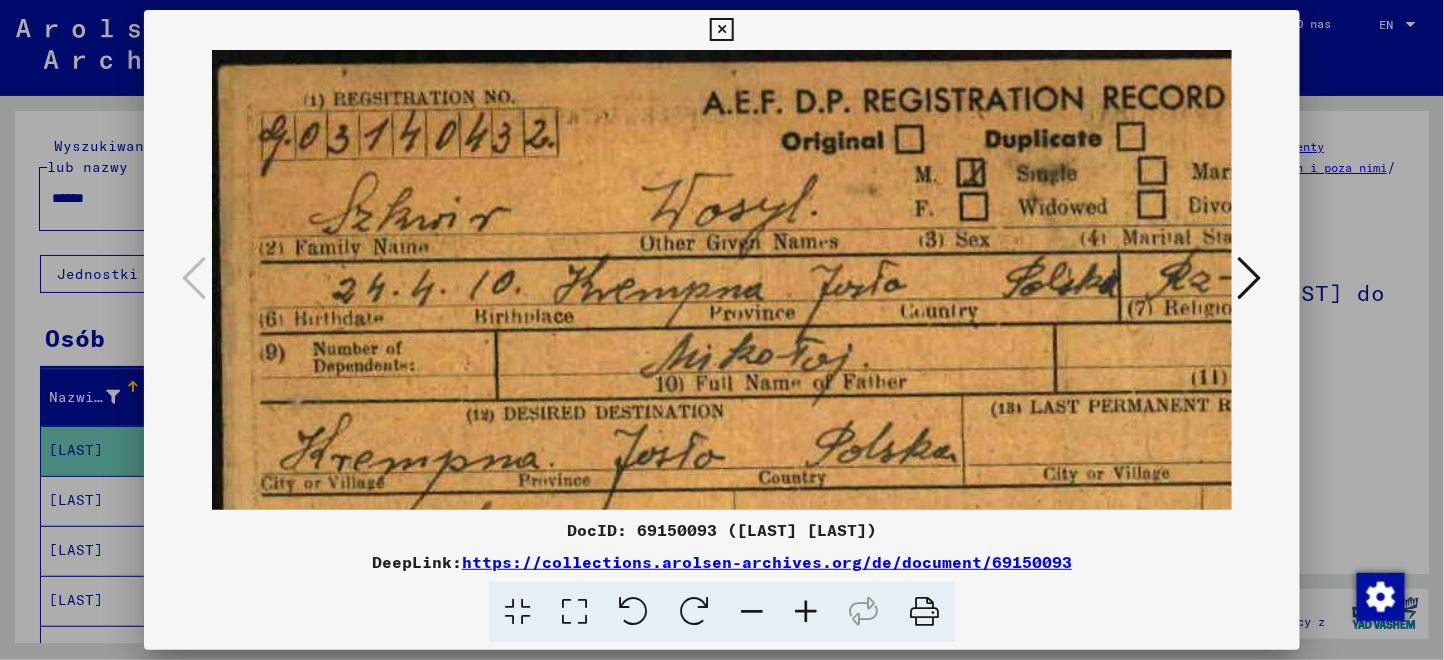 click at bounding box center [806, 612] 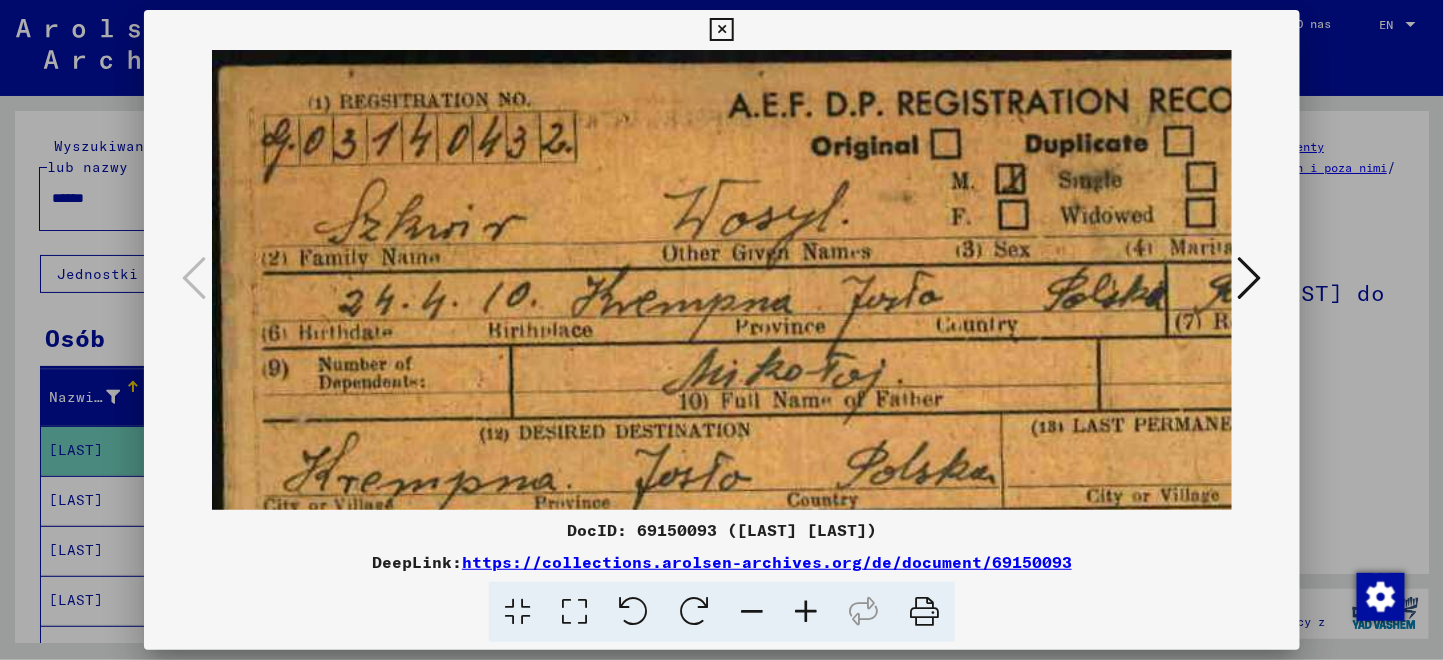 click at bounding box center (806, 612) 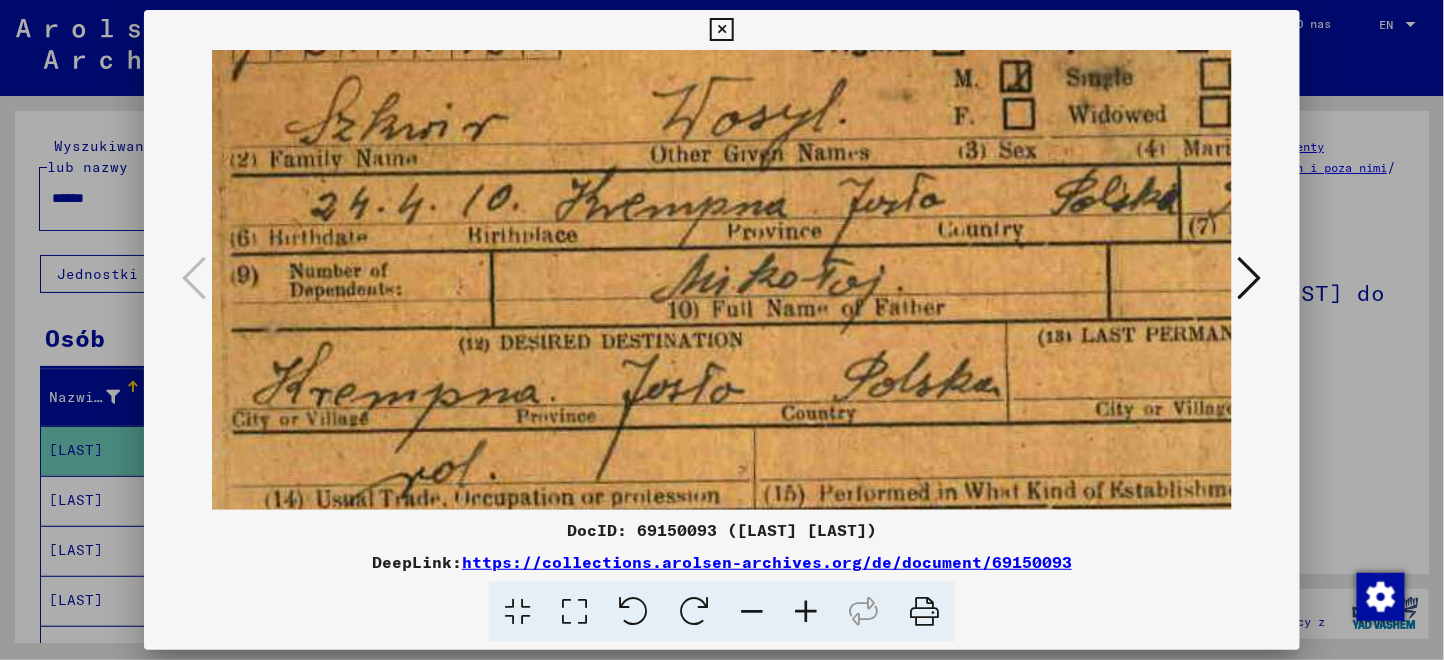 scroll, scrollTop: 95, scrollLeft: 37, axis: both 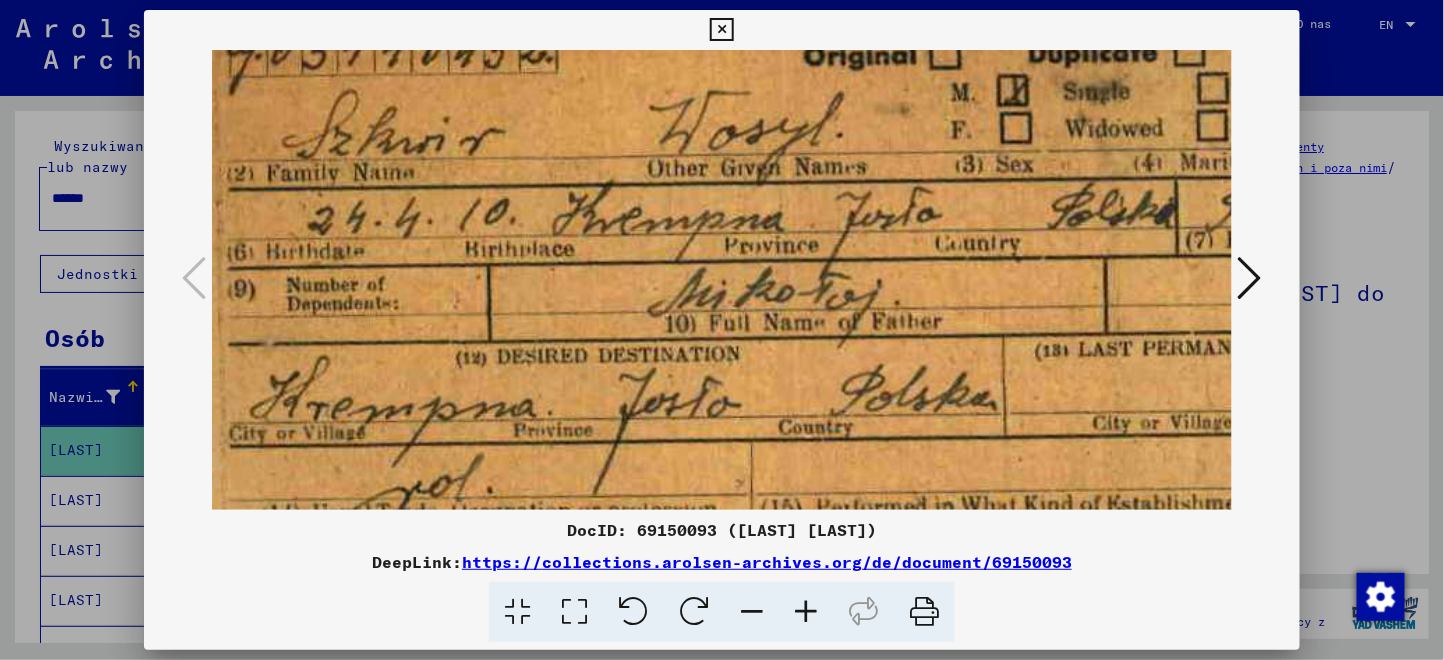 drag, startPoint x: 871, startPoint y: 344, endPoint x: 850, endPoint y: 252, distance: 94.36631 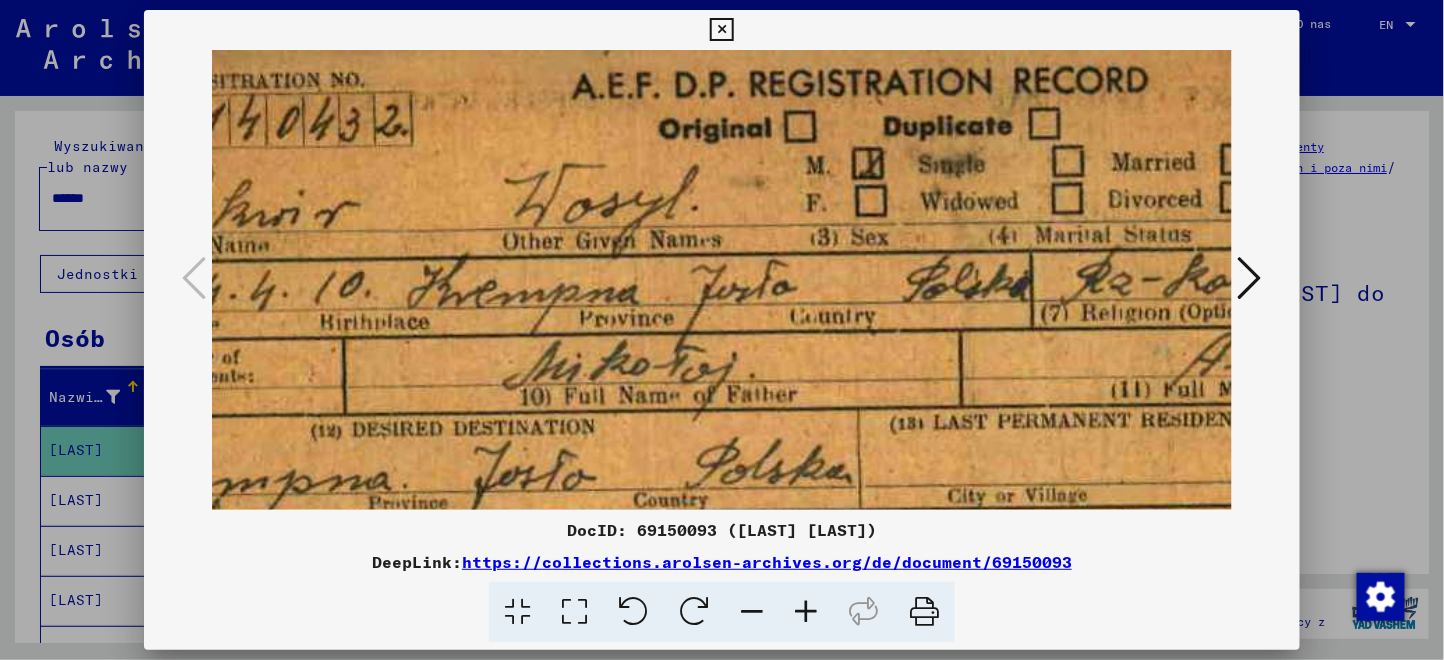 drag, startPoint x: 899, startPoint y: 367, endPoint x: 748, endPoint y: 426, distance: 162.11725 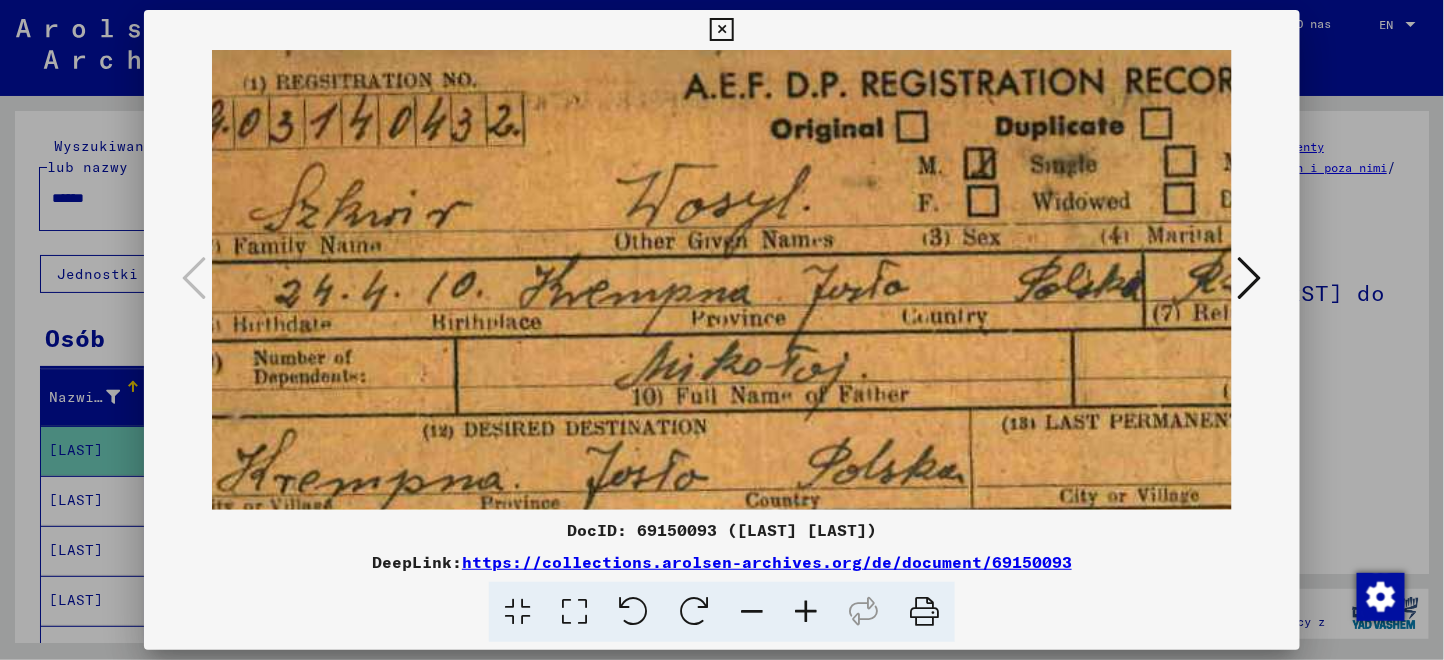 scroll, scrollTop: 23, scrollLeft: 28, axis: both 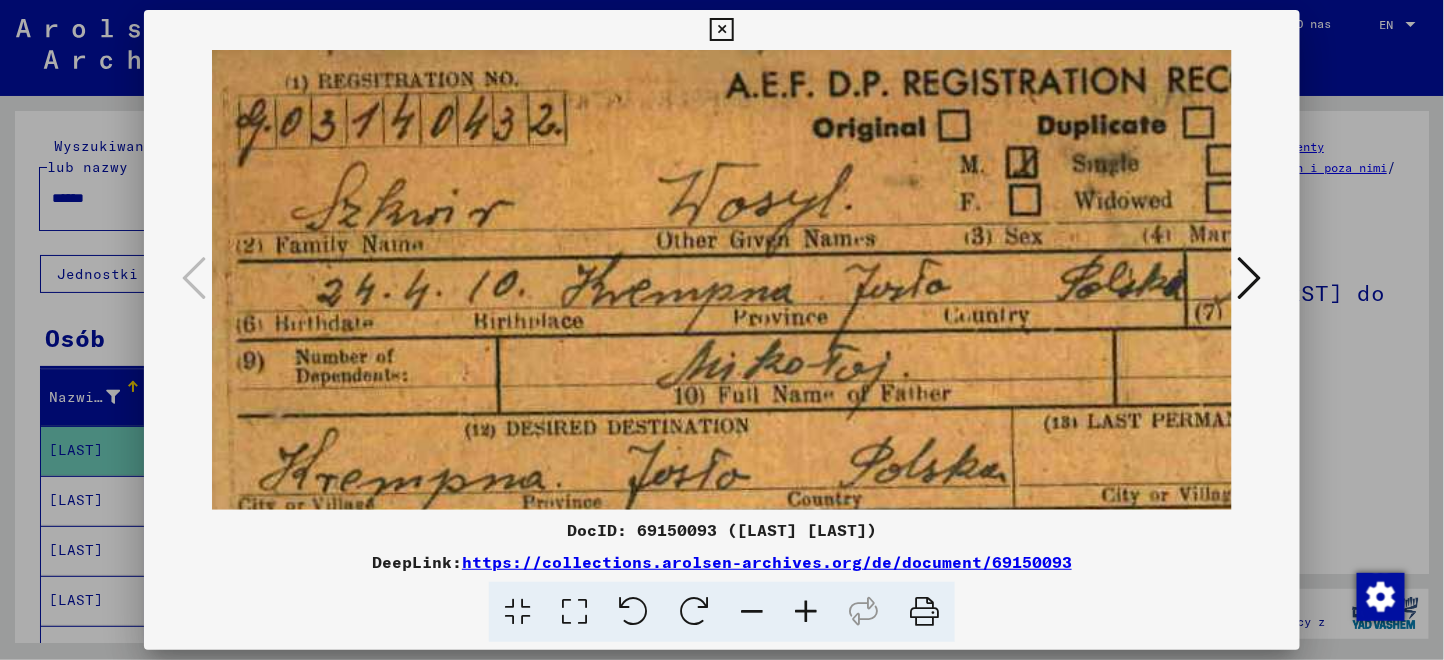 drag, startPoint x: 569, startPoint y: 341, endPoint x: 722, endPoint y: 339, distance: 153.01308 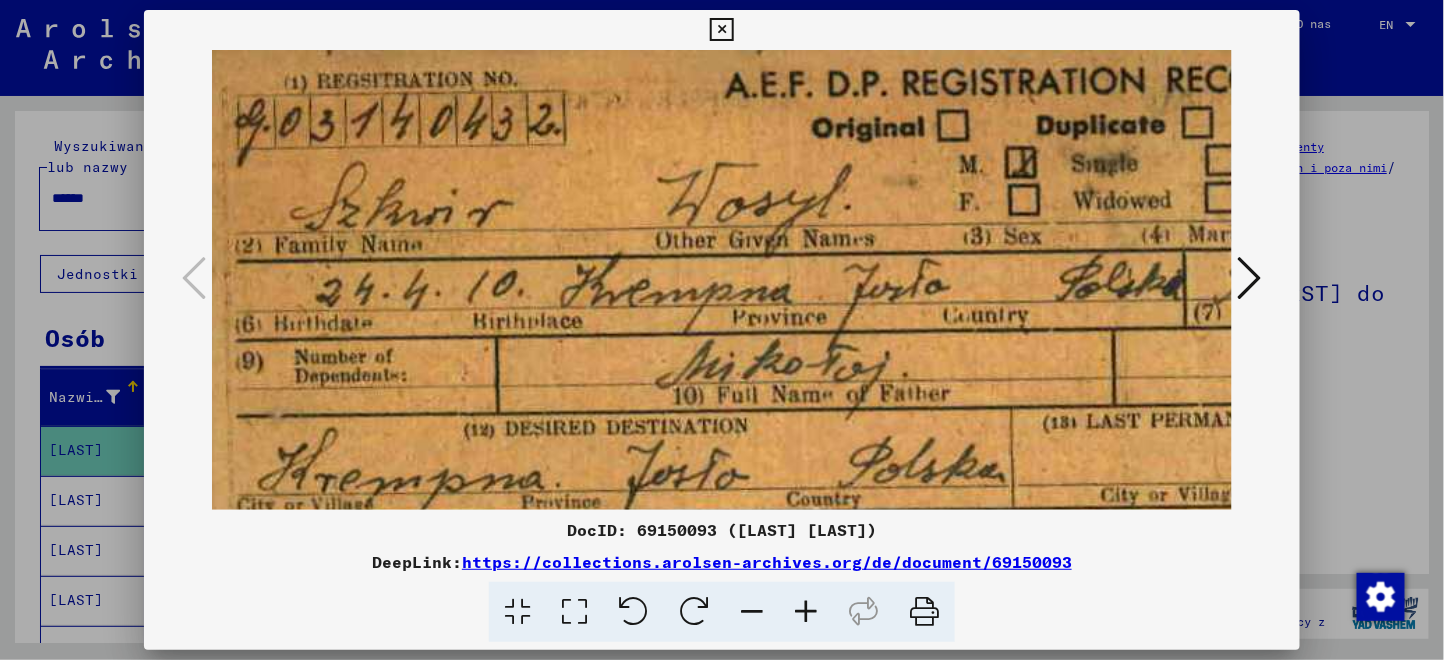 click at bounding box center [1250, 278] 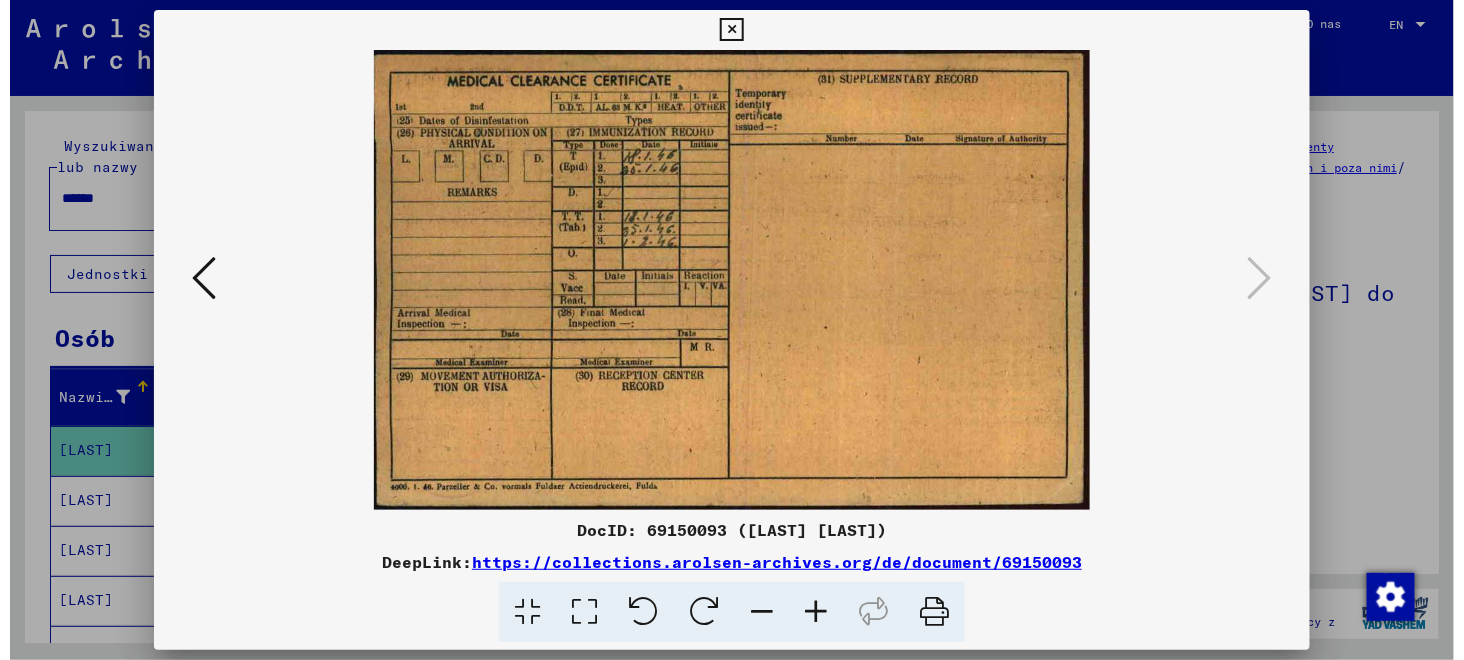 scroll, scrollTop: 0, scrollLeft: 0, axis: both 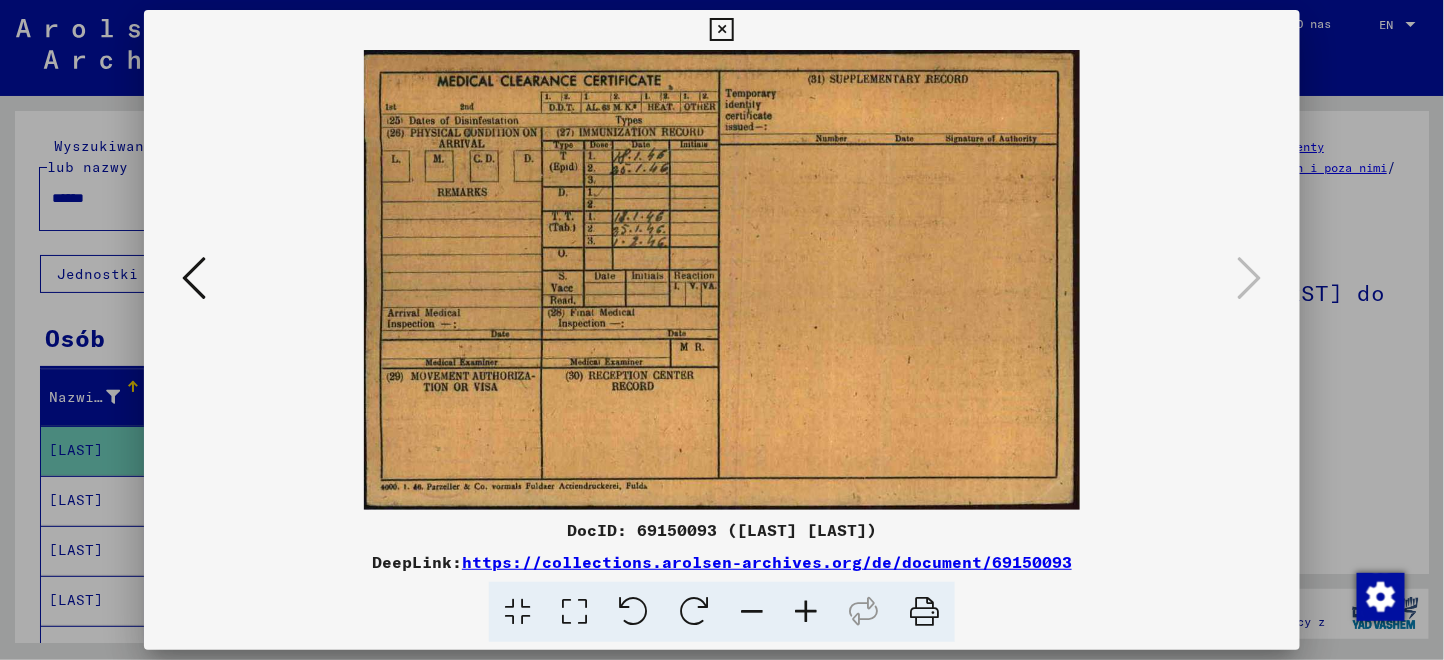 click at bounding box center [721, 30] 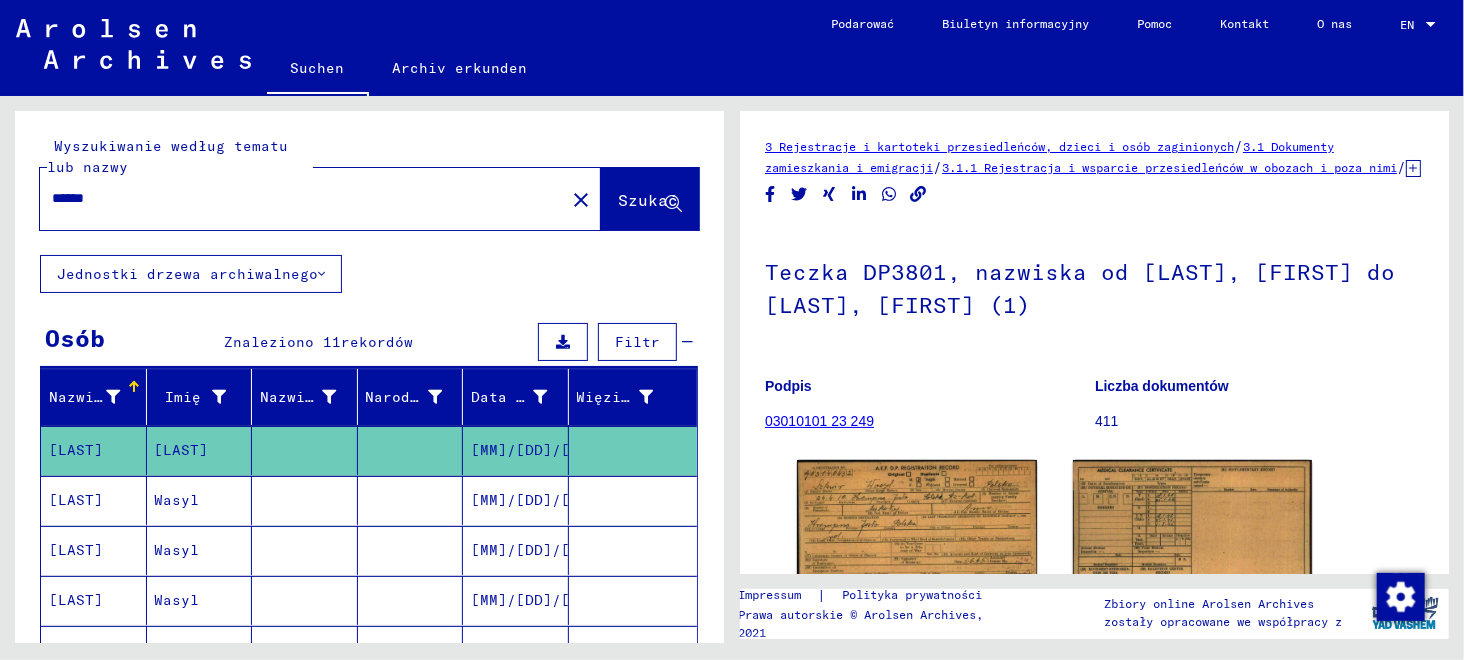 click on "[LAST]" at bounding box center (94, 550) 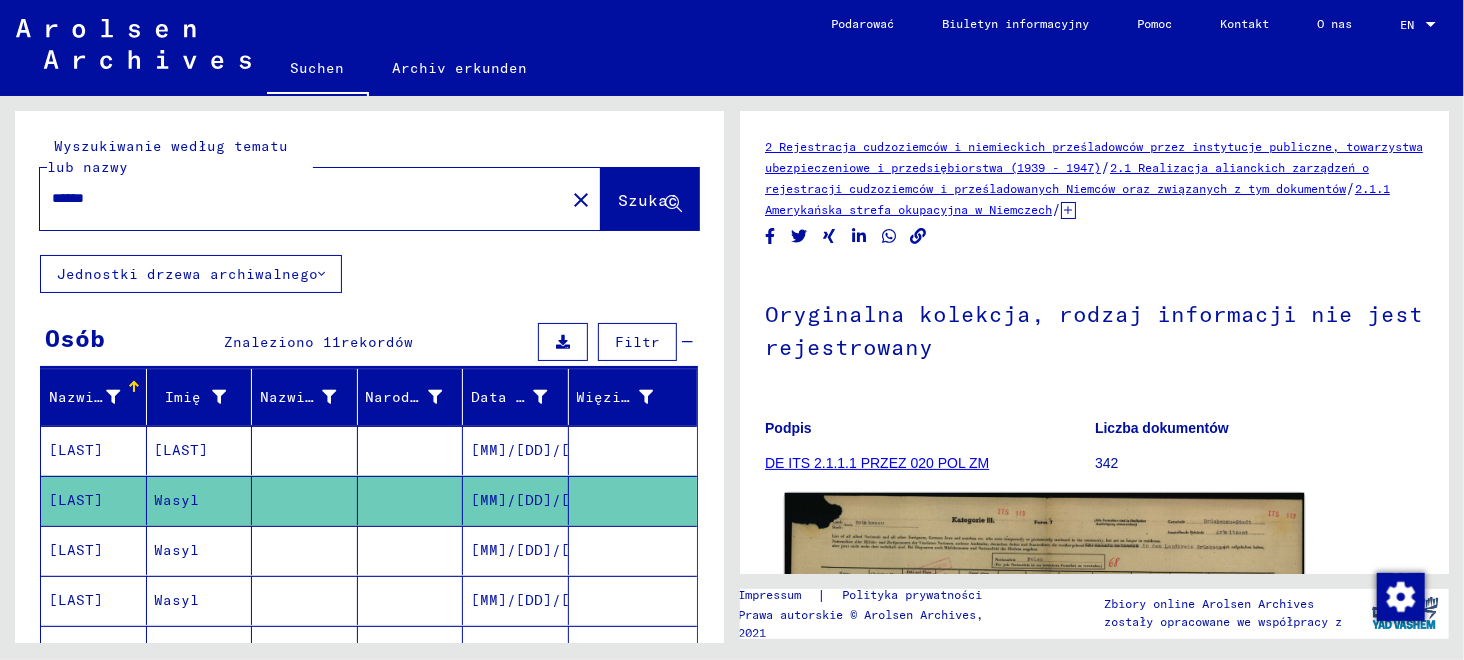 scroll, scrollTop: 0, scrollLeft: 0, axis: both 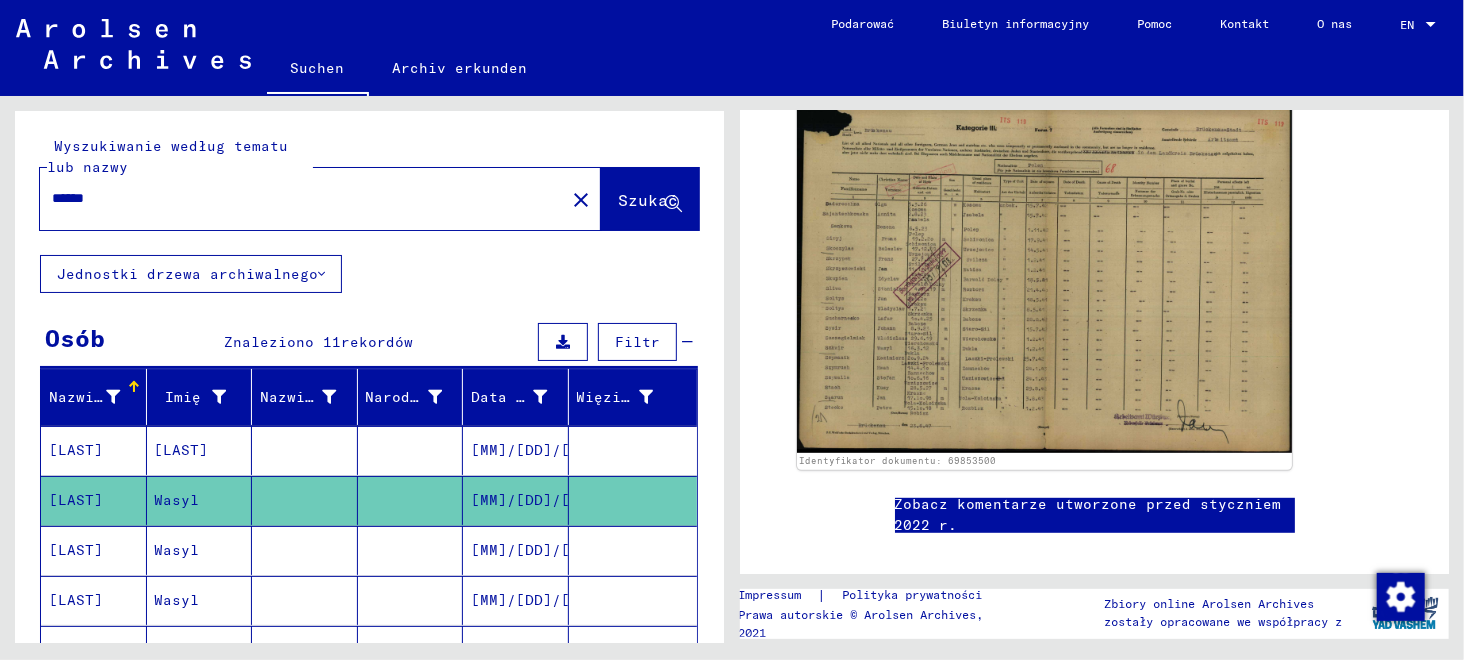 click 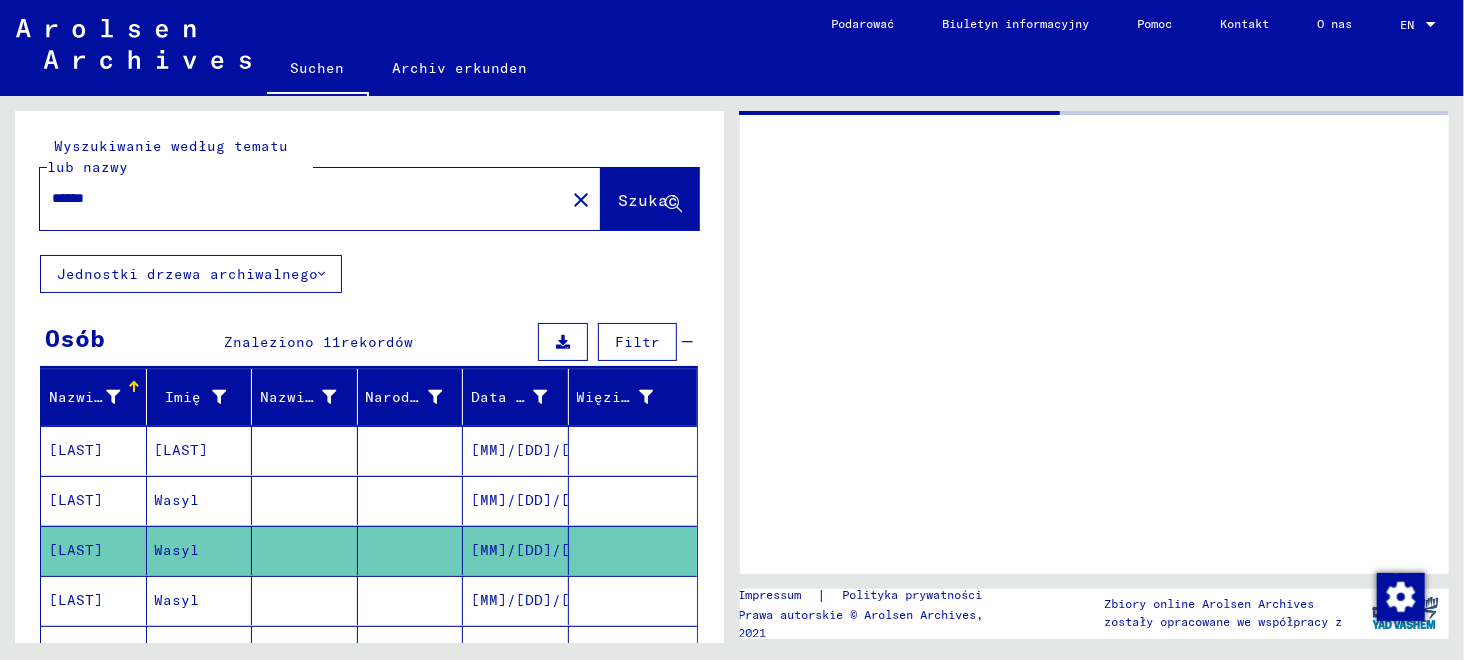 scroll, scrollTop: 0, scrollLeft: 0, axis: both 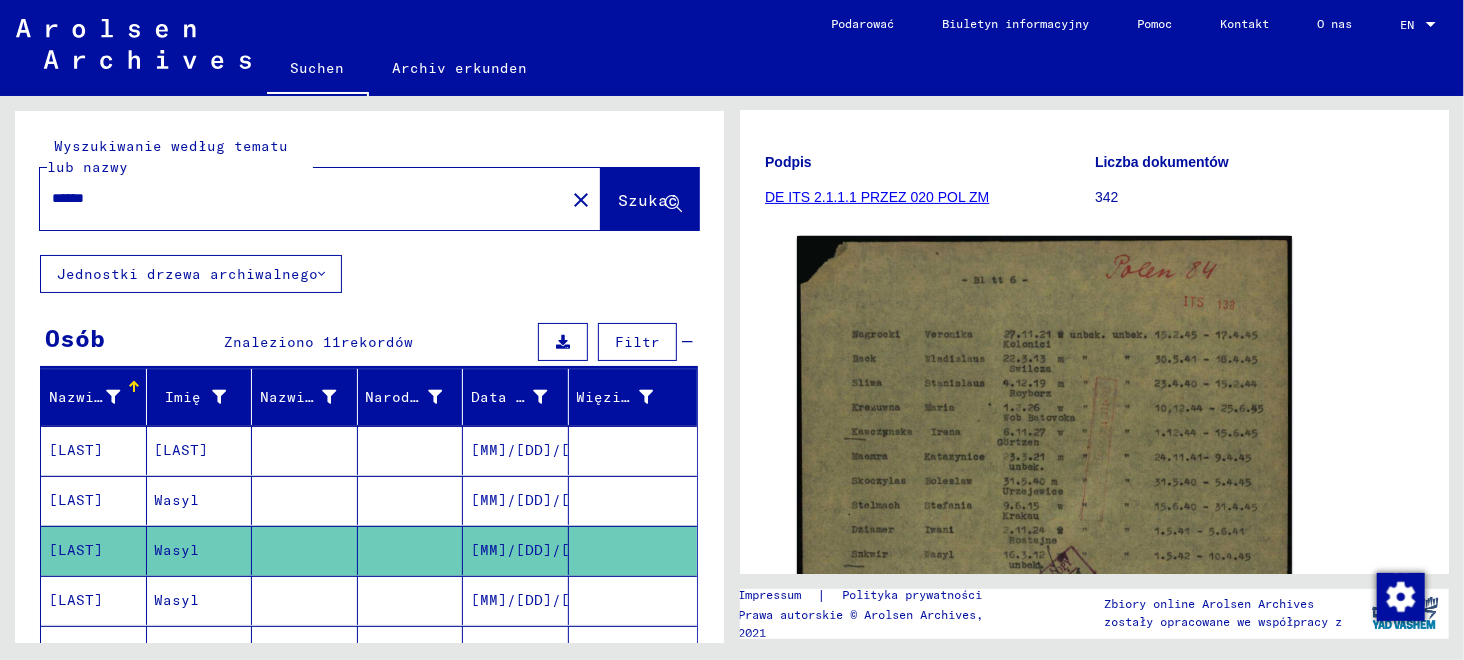 click on "[MM]/[DD]/[YYYY]" at bounding box center [516, 650] 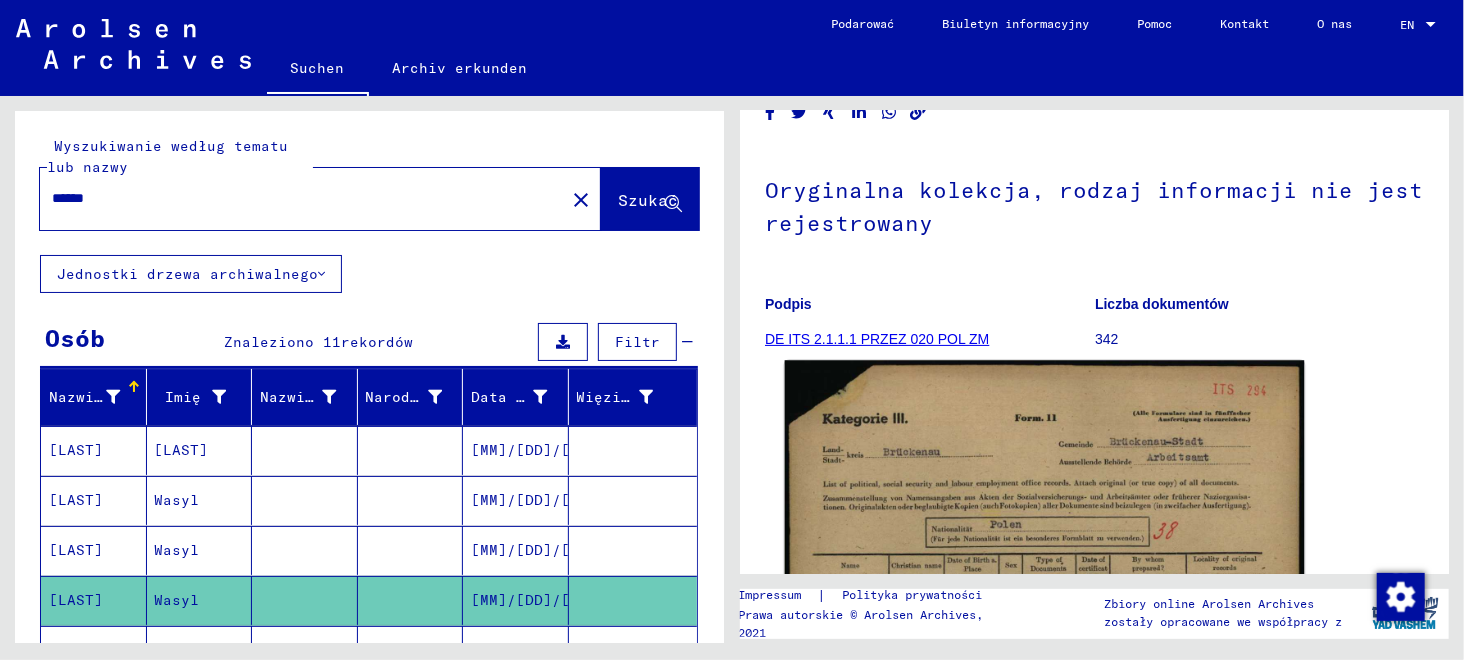 scroll, scrollTop: 266, scrollLeft: 0, axis: vertical 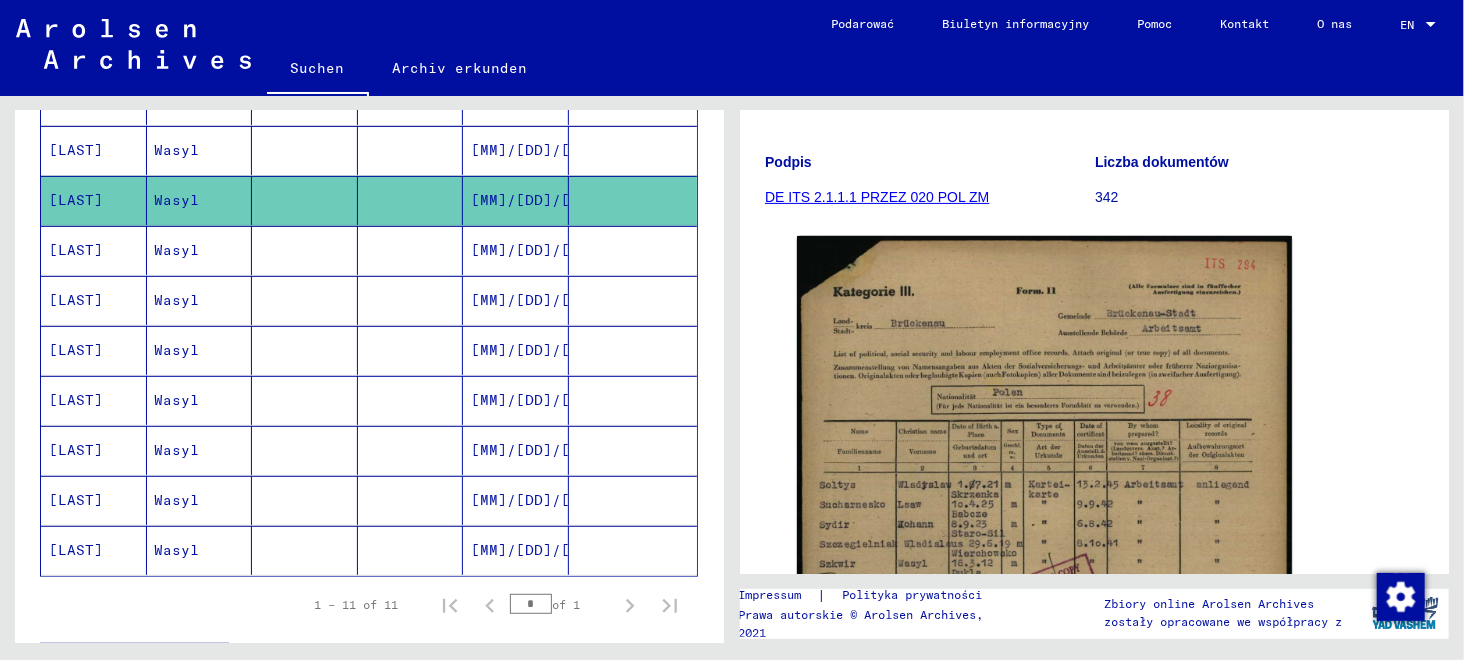 click on "[MM]/[DD]/[YYYY]" at bounding box center [516, 300] 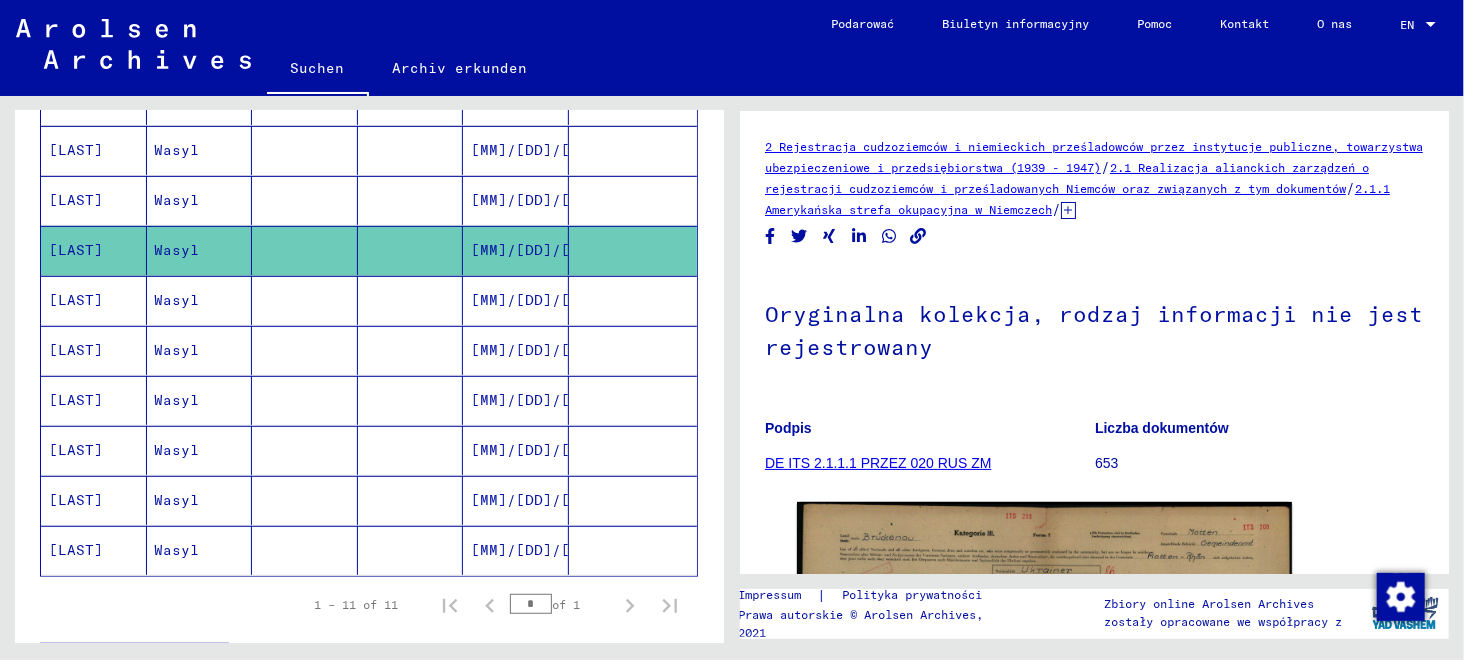 scroll, scrollTop: 0, scrollLeft: 0, axis: both 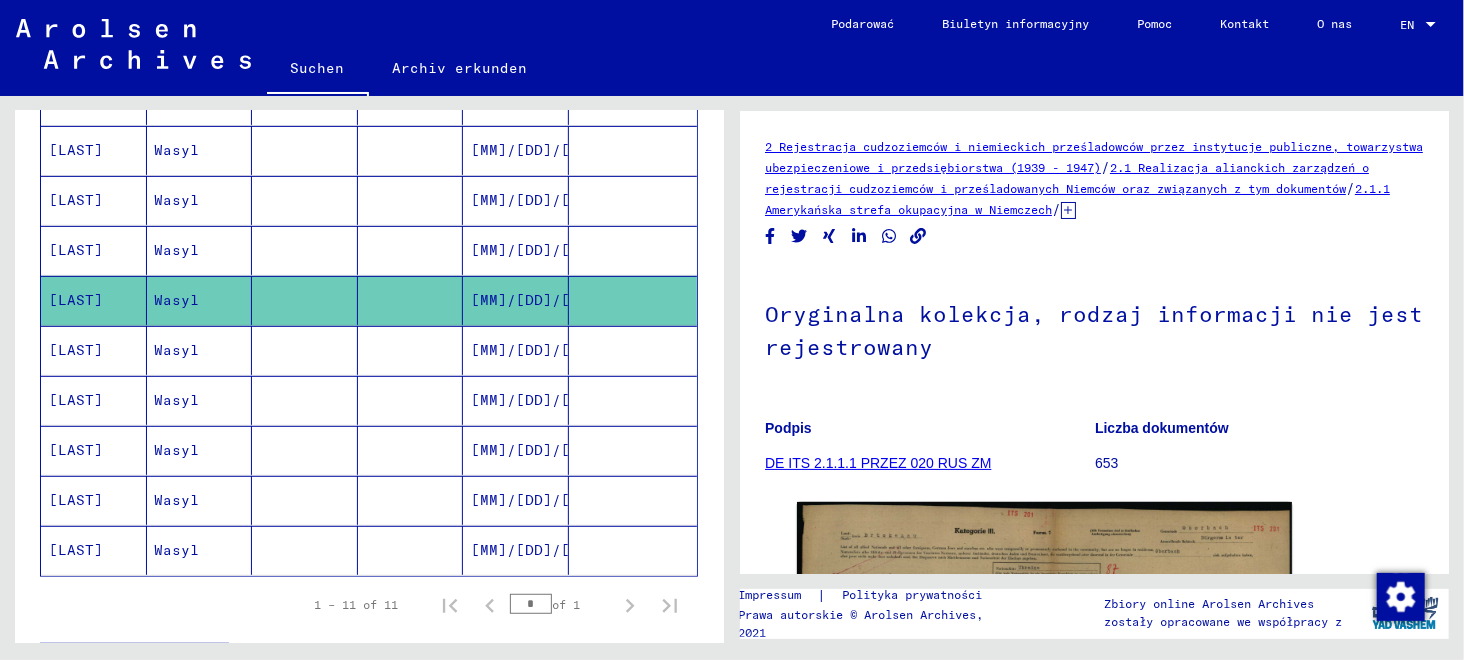 click on "[MM]/[DD]/[YYYY]" at bounding box center (516, 400) 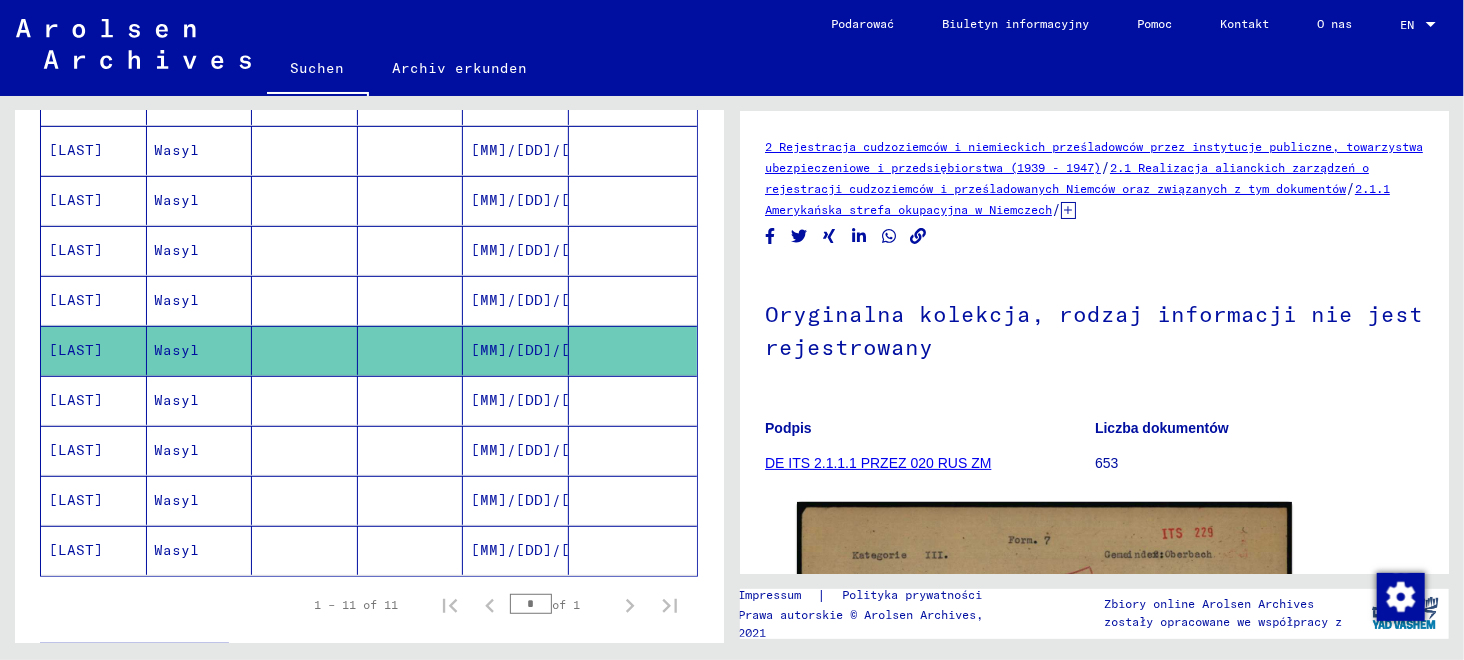 scroll, scrollTop: 0, scrollLeft: 0, axis: both 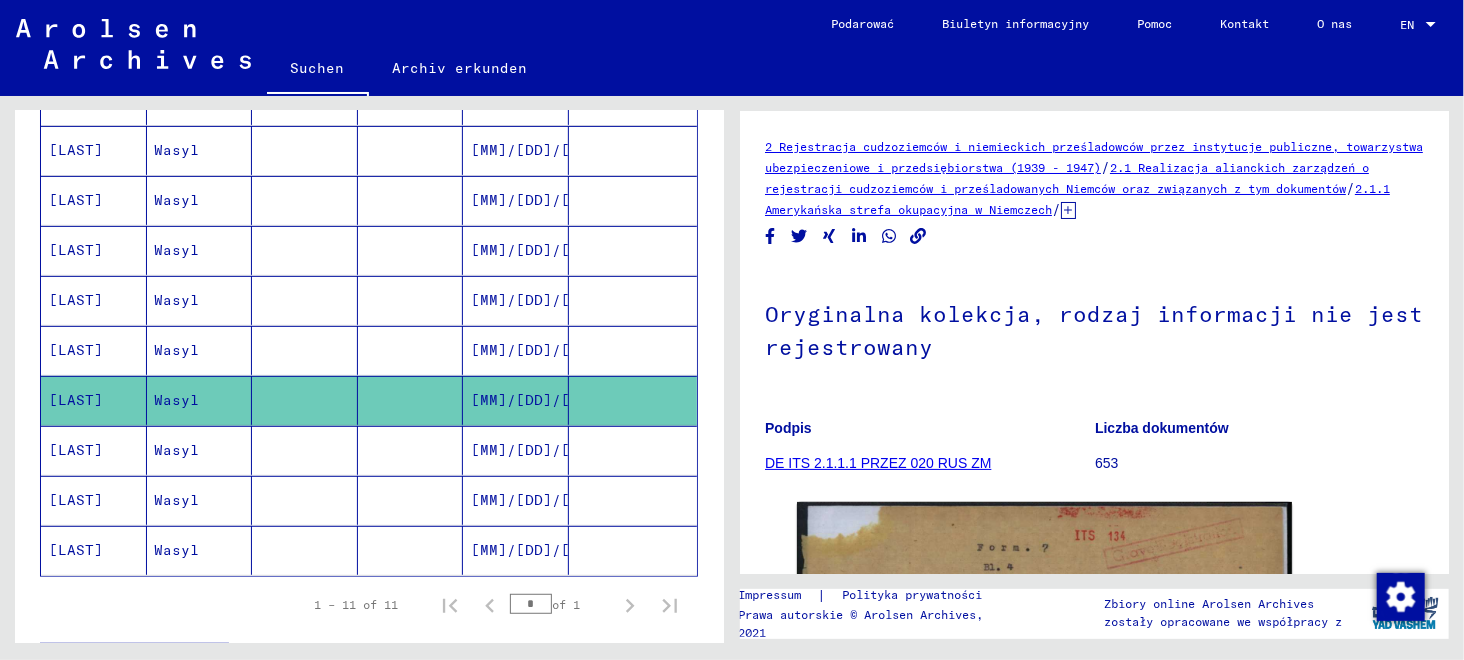 click on "[MM]/[DD]/[YYYY]" at bounding box center [516, 500] 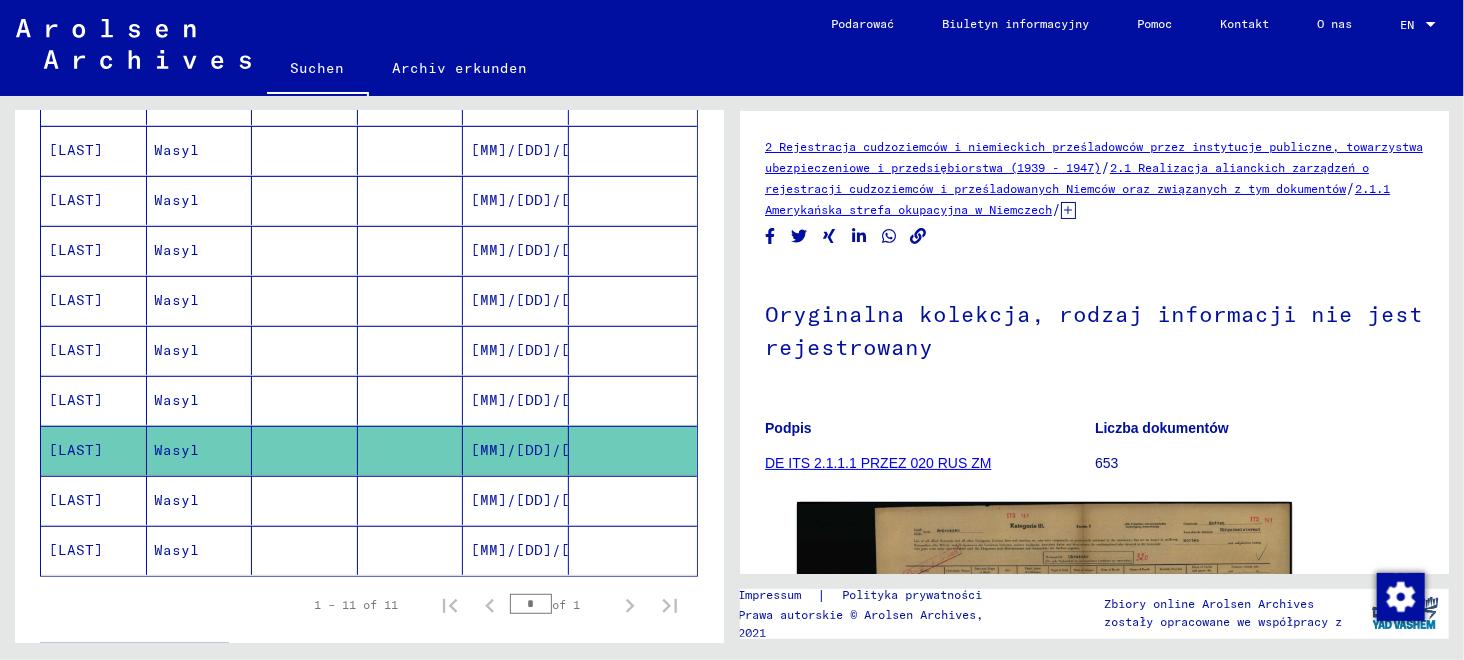 scroll, scrollTop: 0, scrollLeft: 0, axis: both 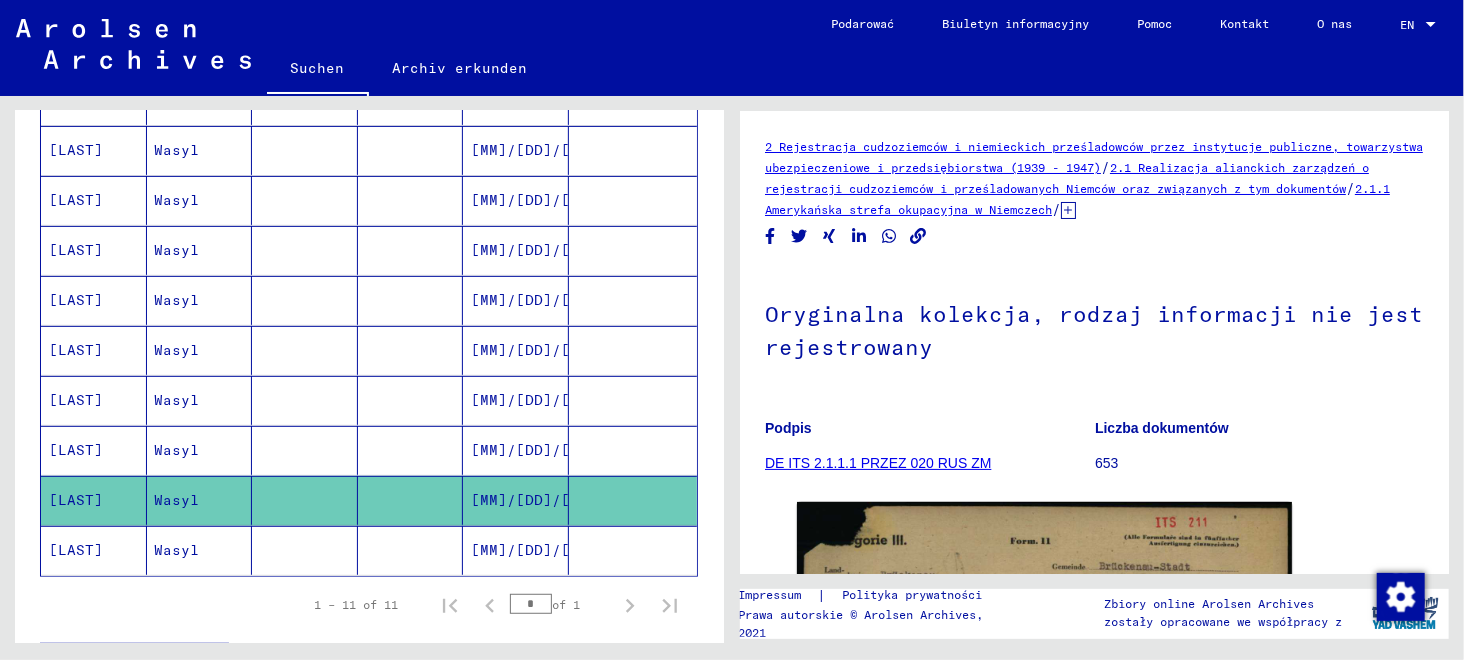 click on "[MM]/[DD]/[YYYY]" 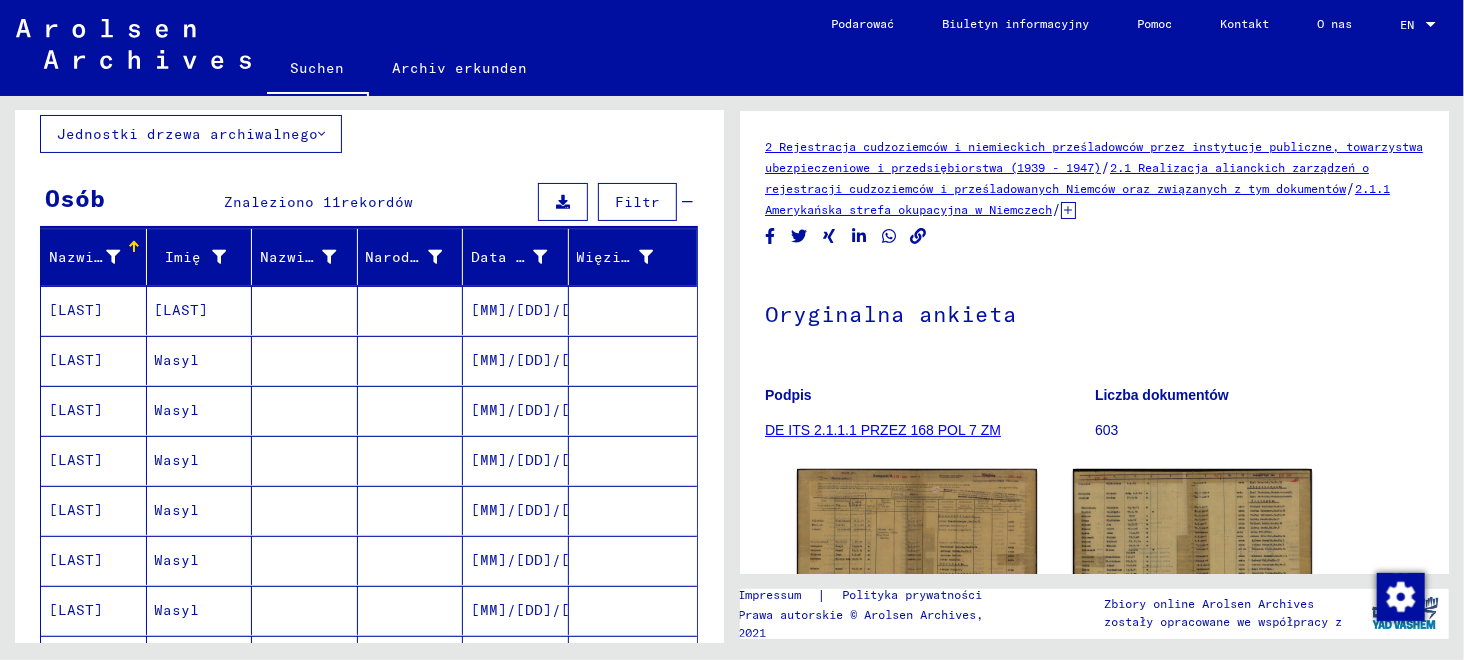 scroll, scrollTop: 133, scrollLeft: 0, axis: vertical 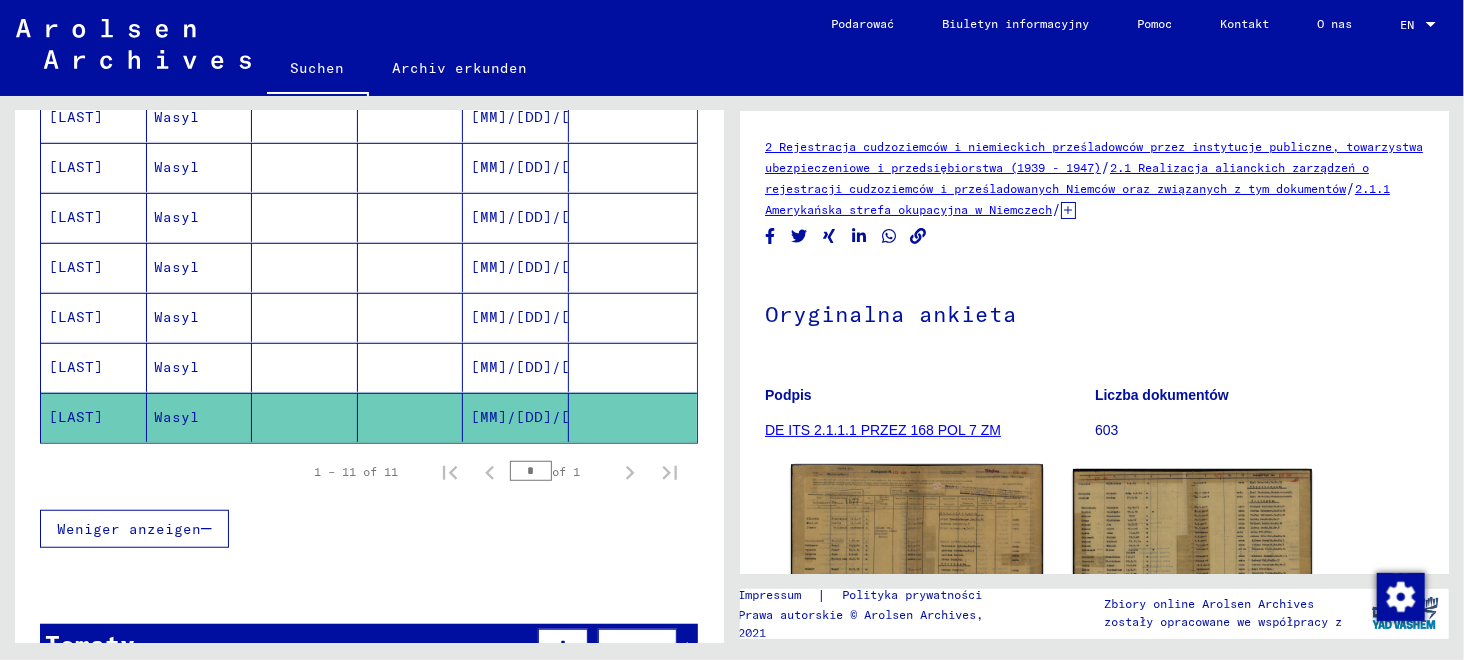 click 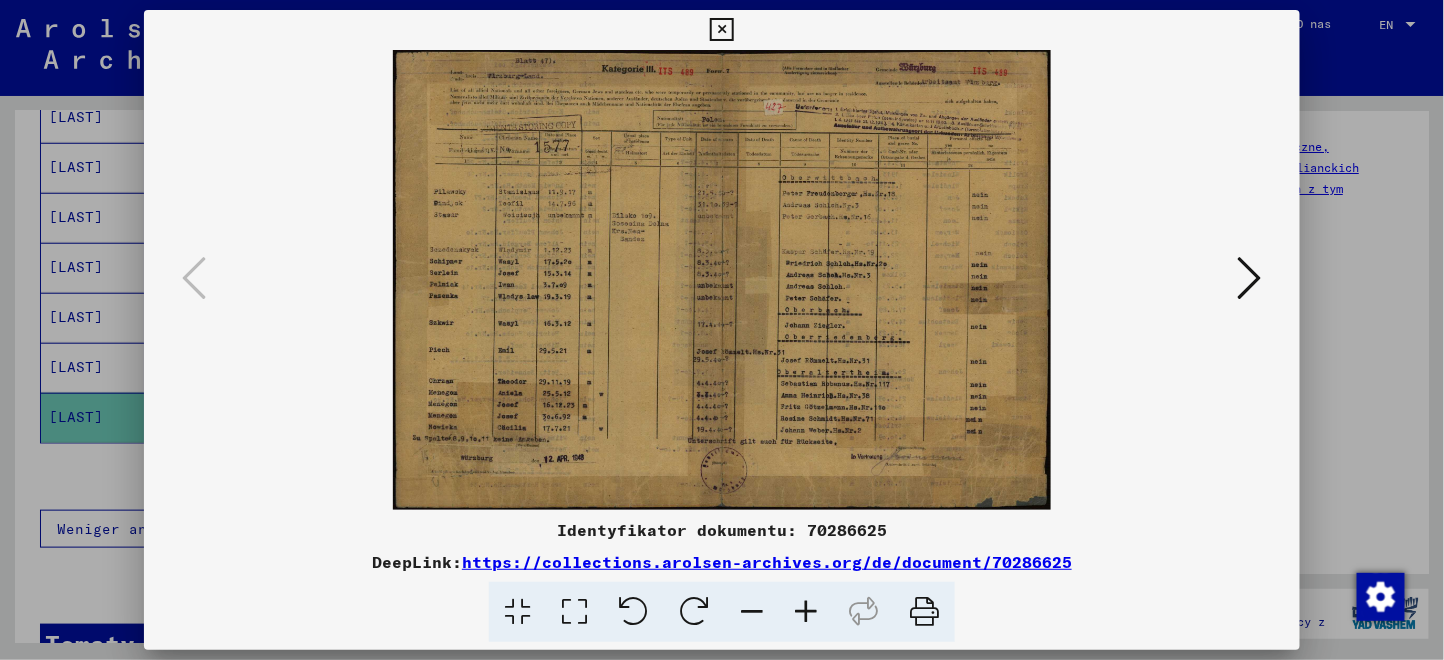drag, startPoint x: 341, startPoint y: 117, endPoint x: 460, endPoint y: 40, distance: 141.7392 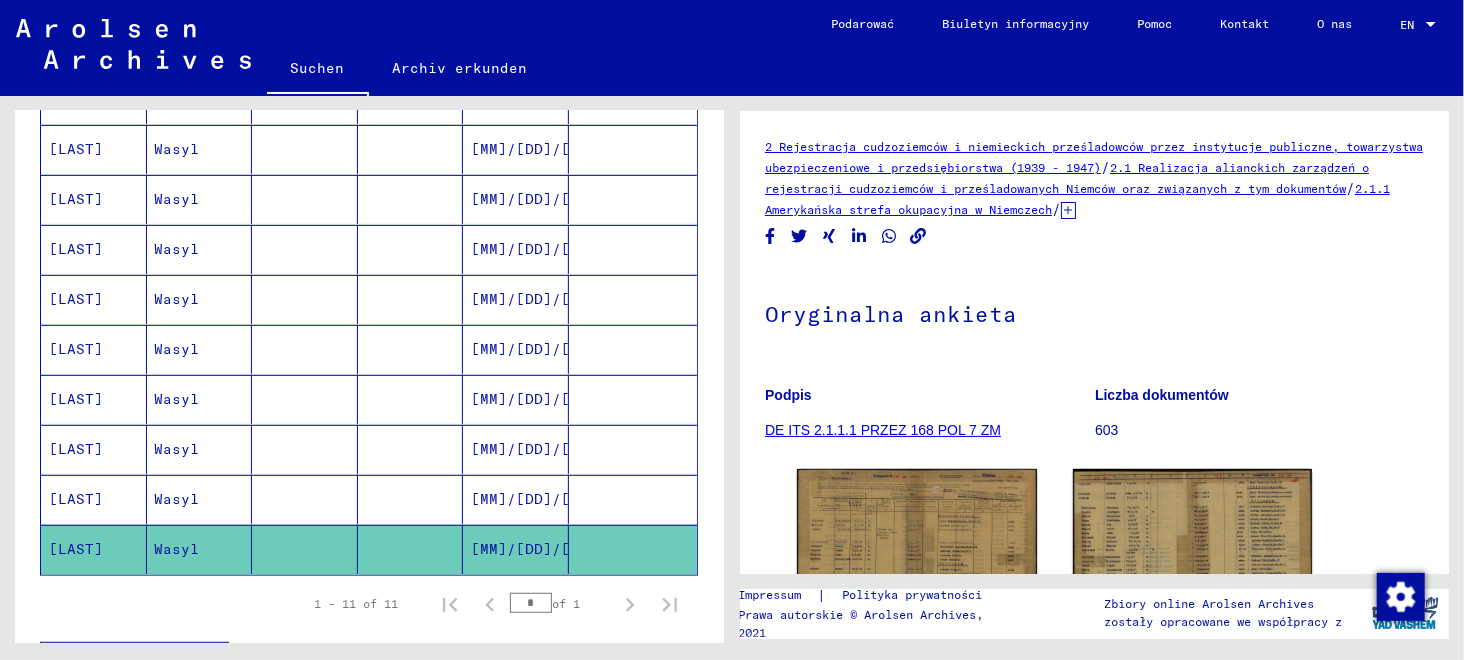 scroll, scrollTop: 2, scrollLeft: 0, axis: vertical 